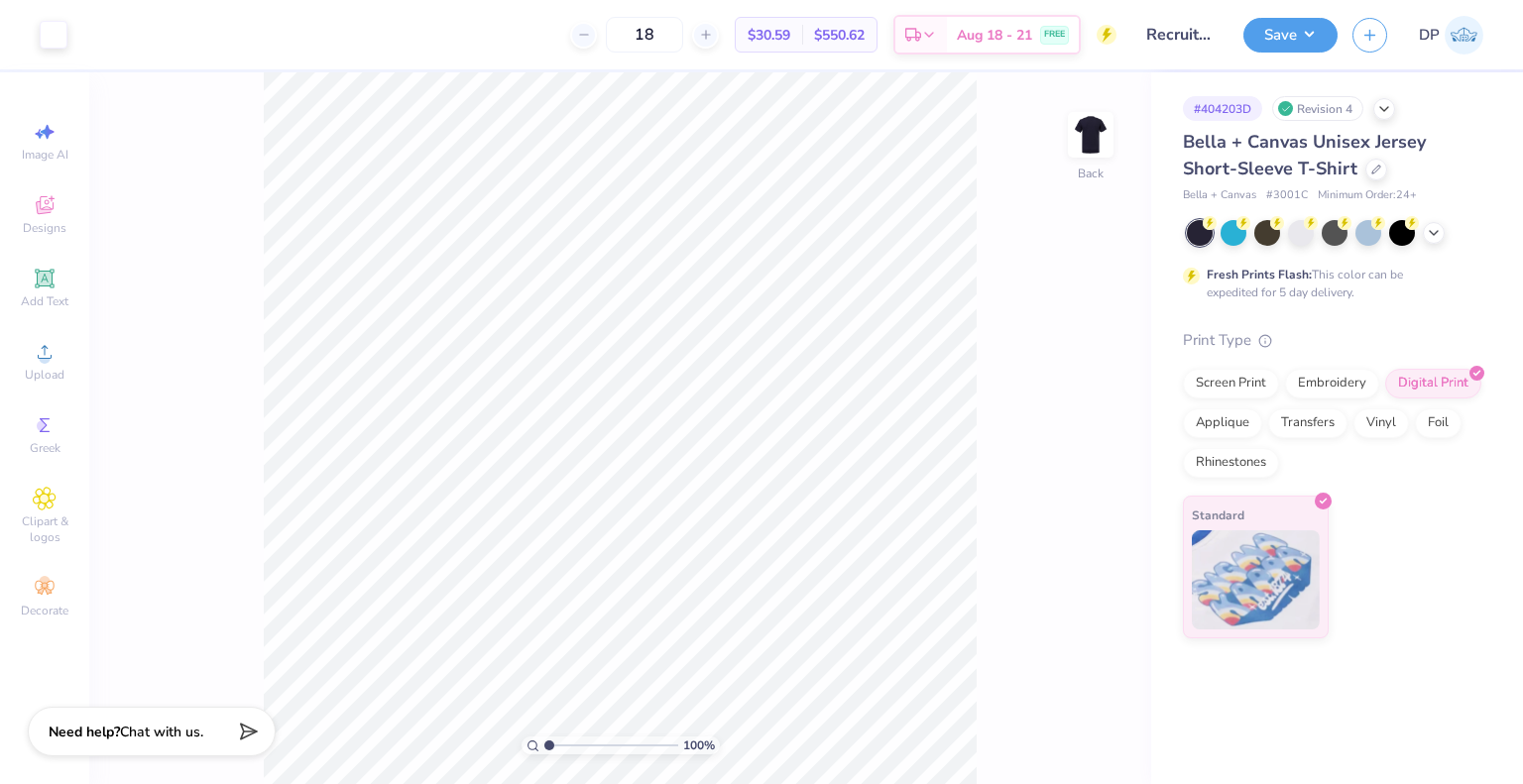 scroll, scrollTop: 0, scrollLeft: 0, axis: both 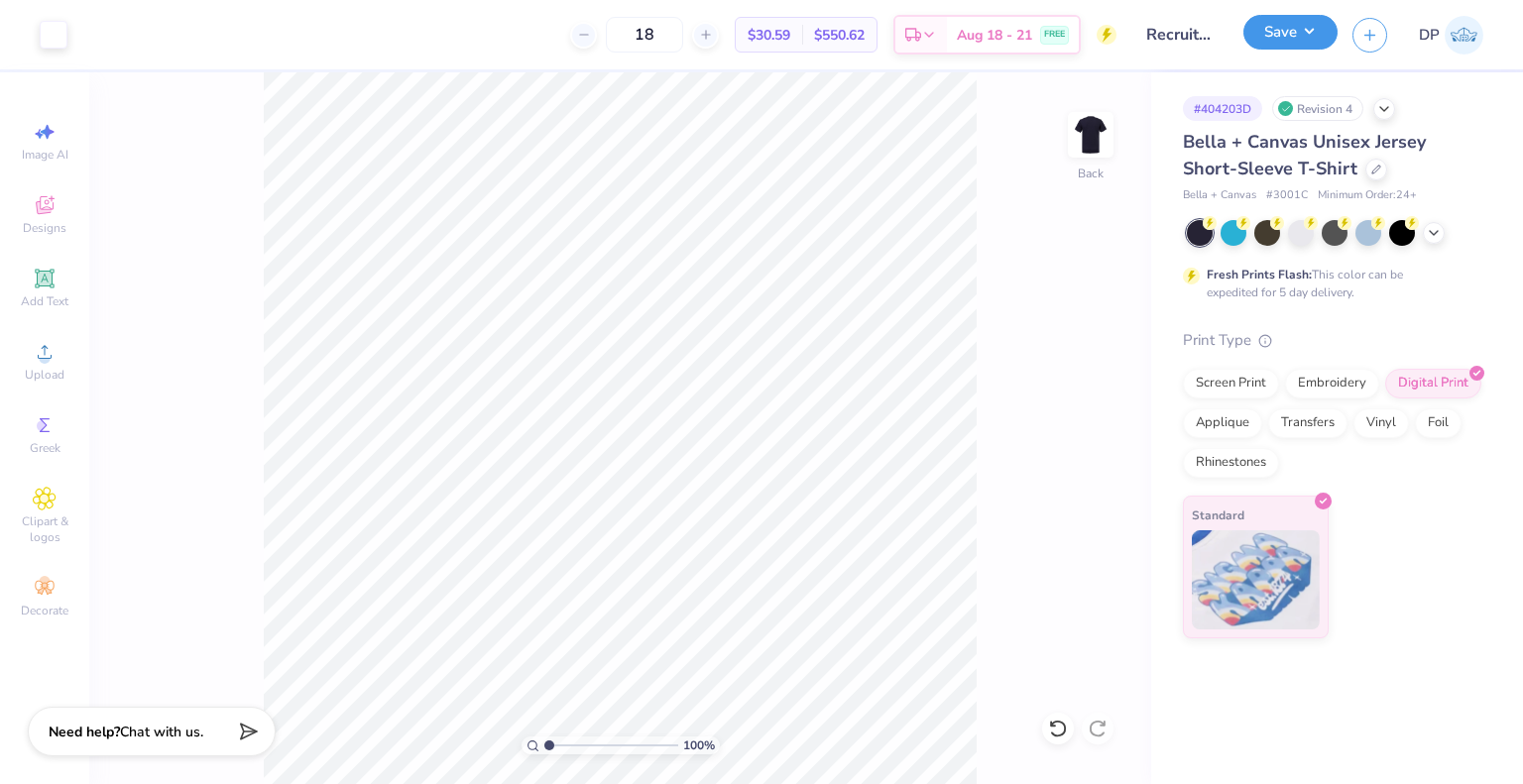 click on "Save" at bounding box center [1290, 32] 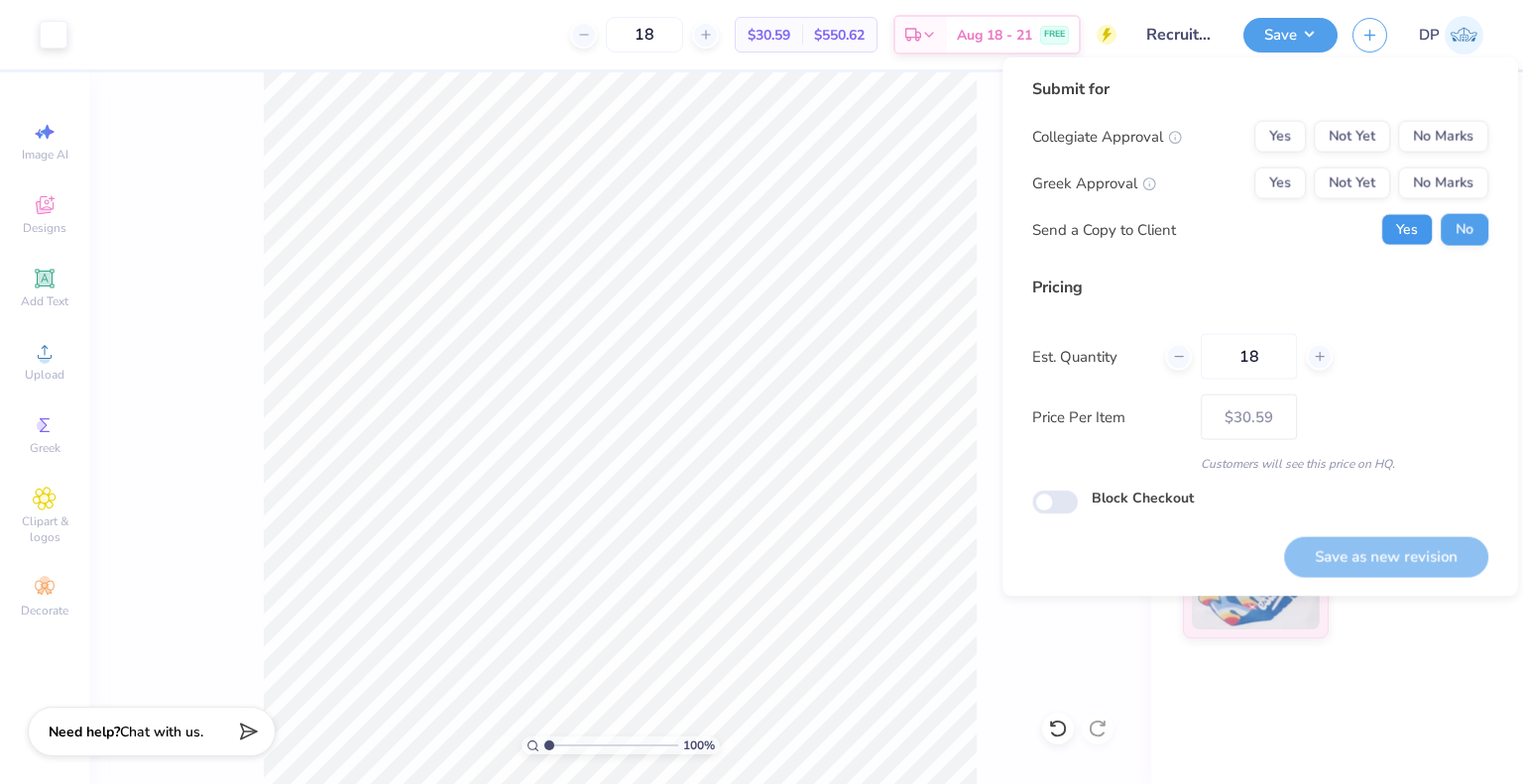 click on "Yes" at bounding box center (1407, 230) 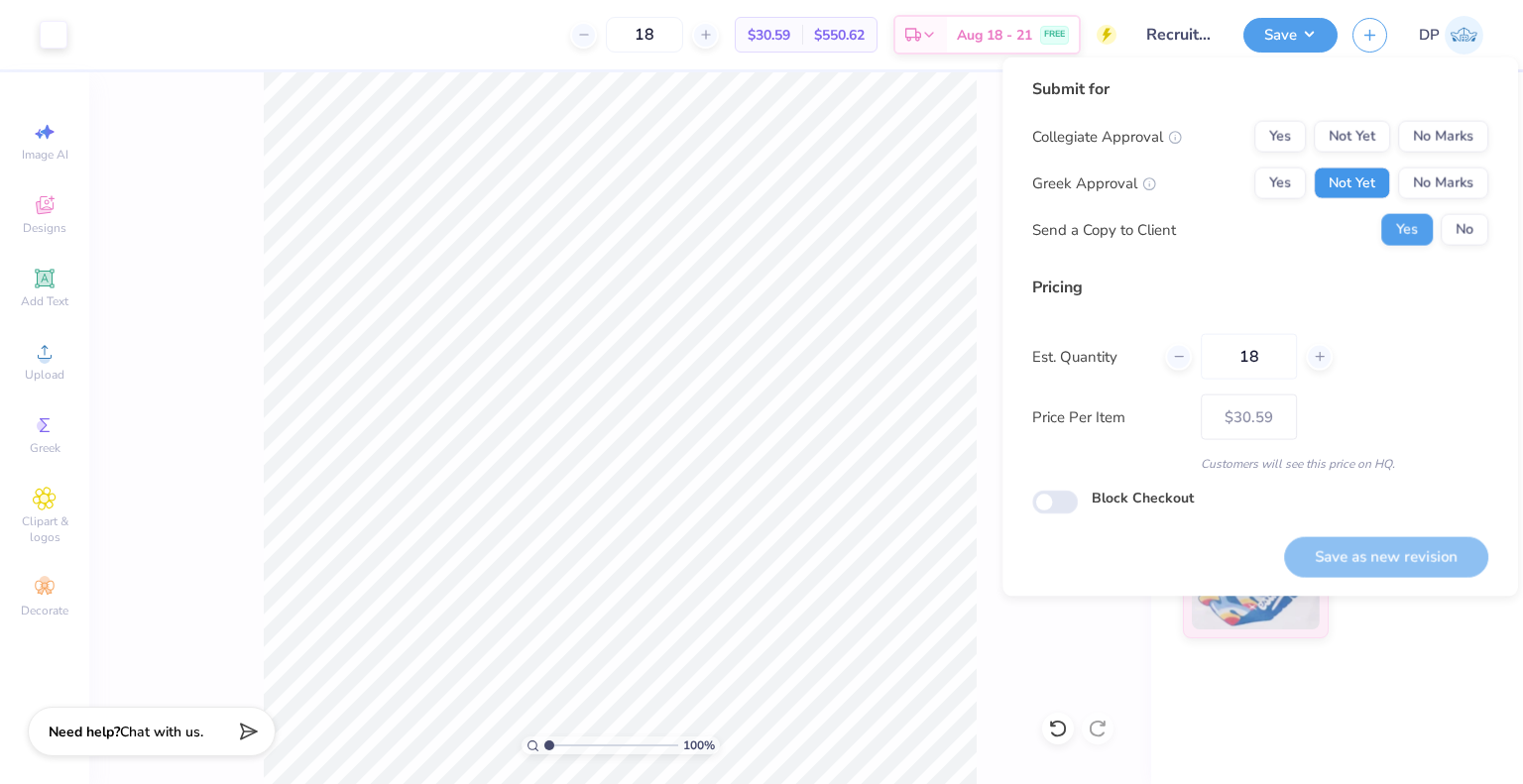click on "Not Yet" at bounding box center [1351, 183] 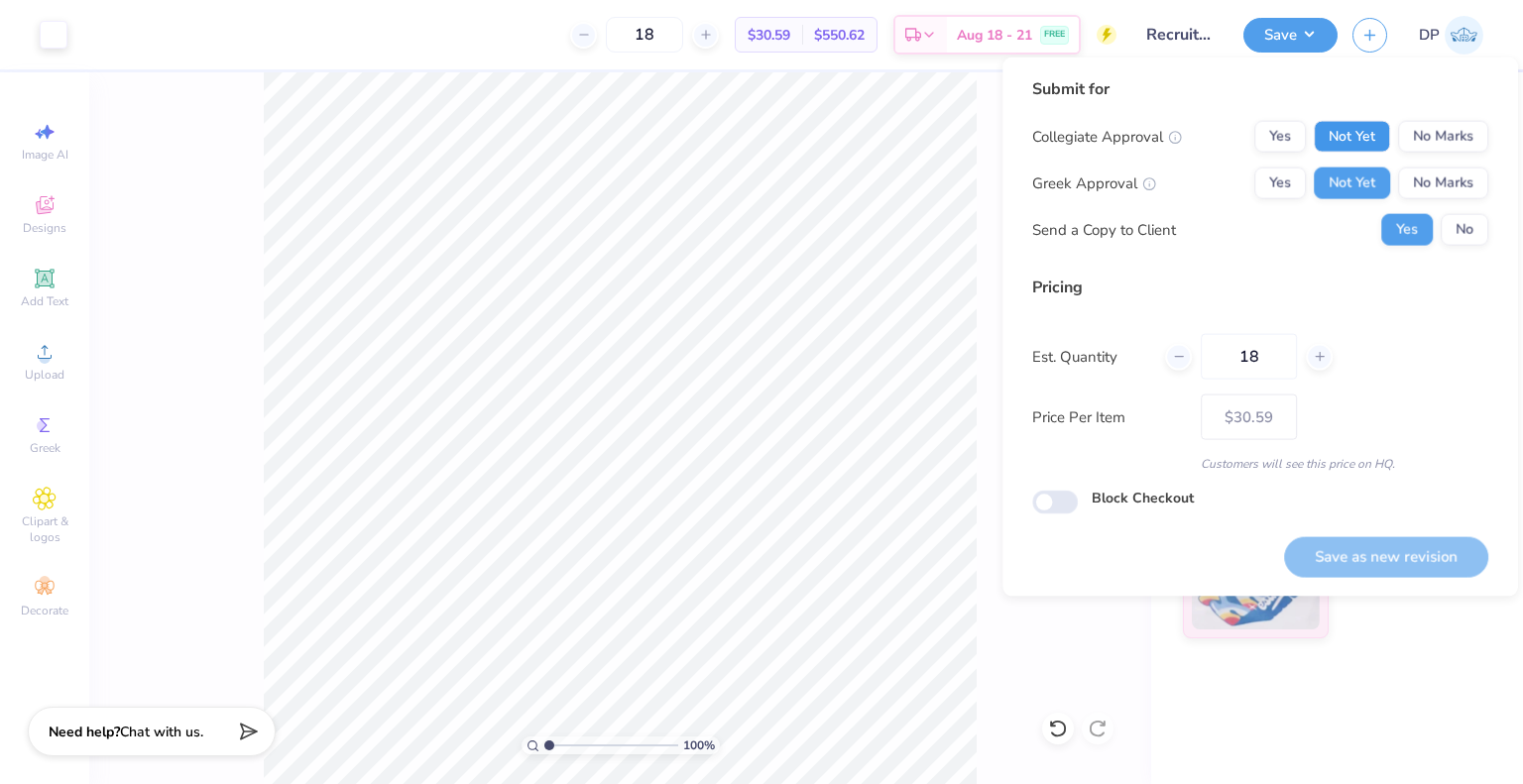 click on "Not Yet" at bounding box center [1351, 137] 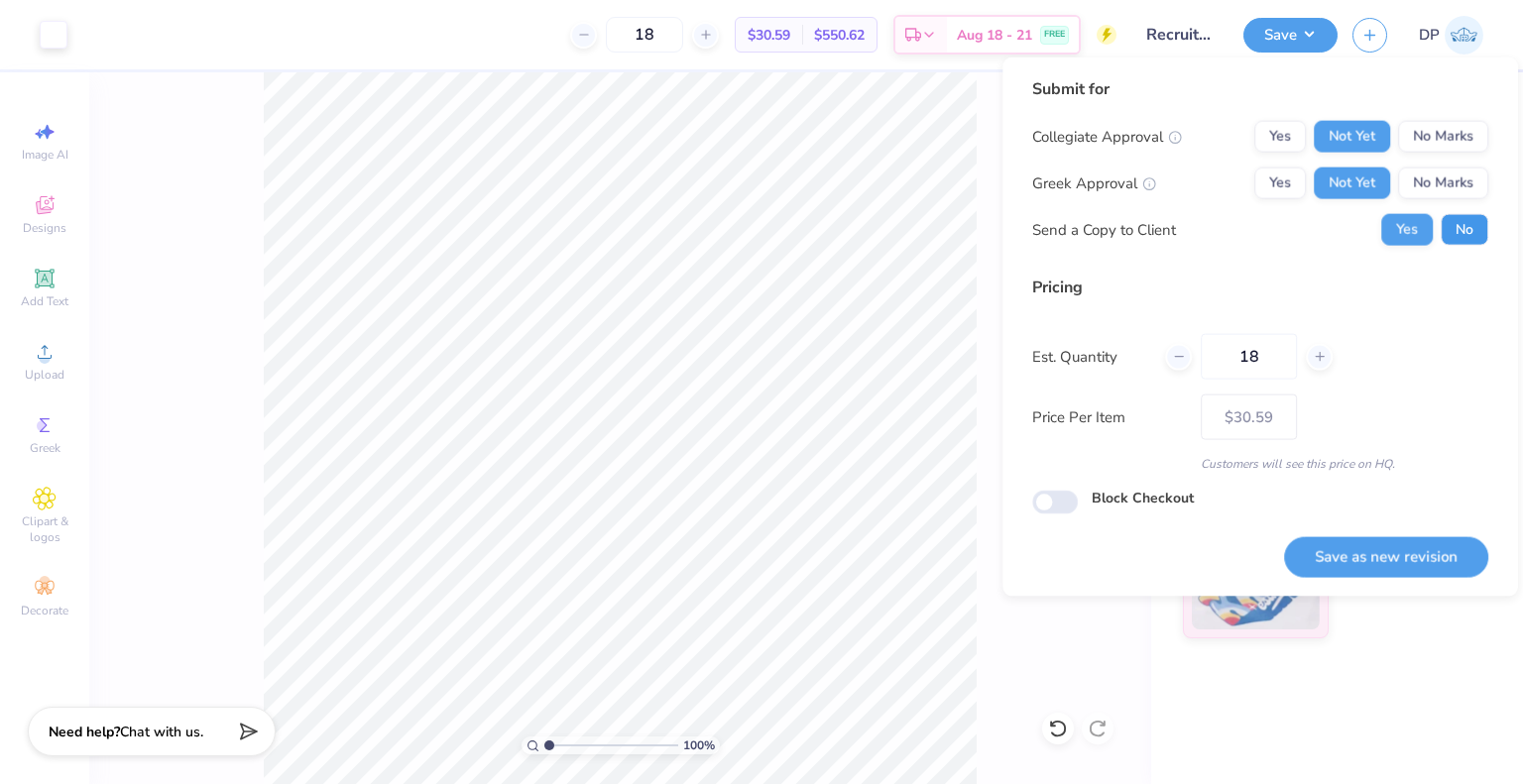 click on "No" at bounding box center (1464, 230) 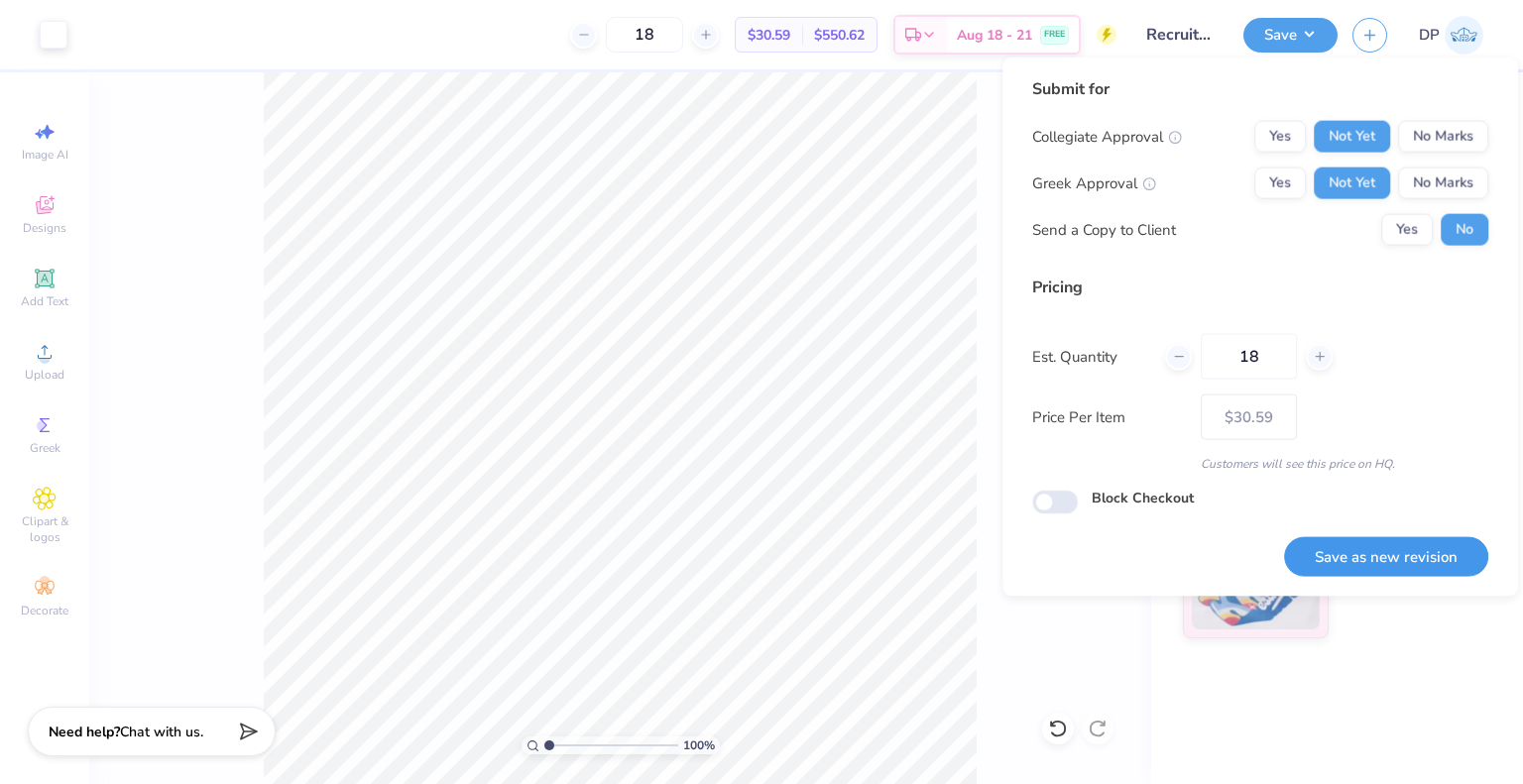 click on "Save as new revision" at bounding box center [1386, 556] 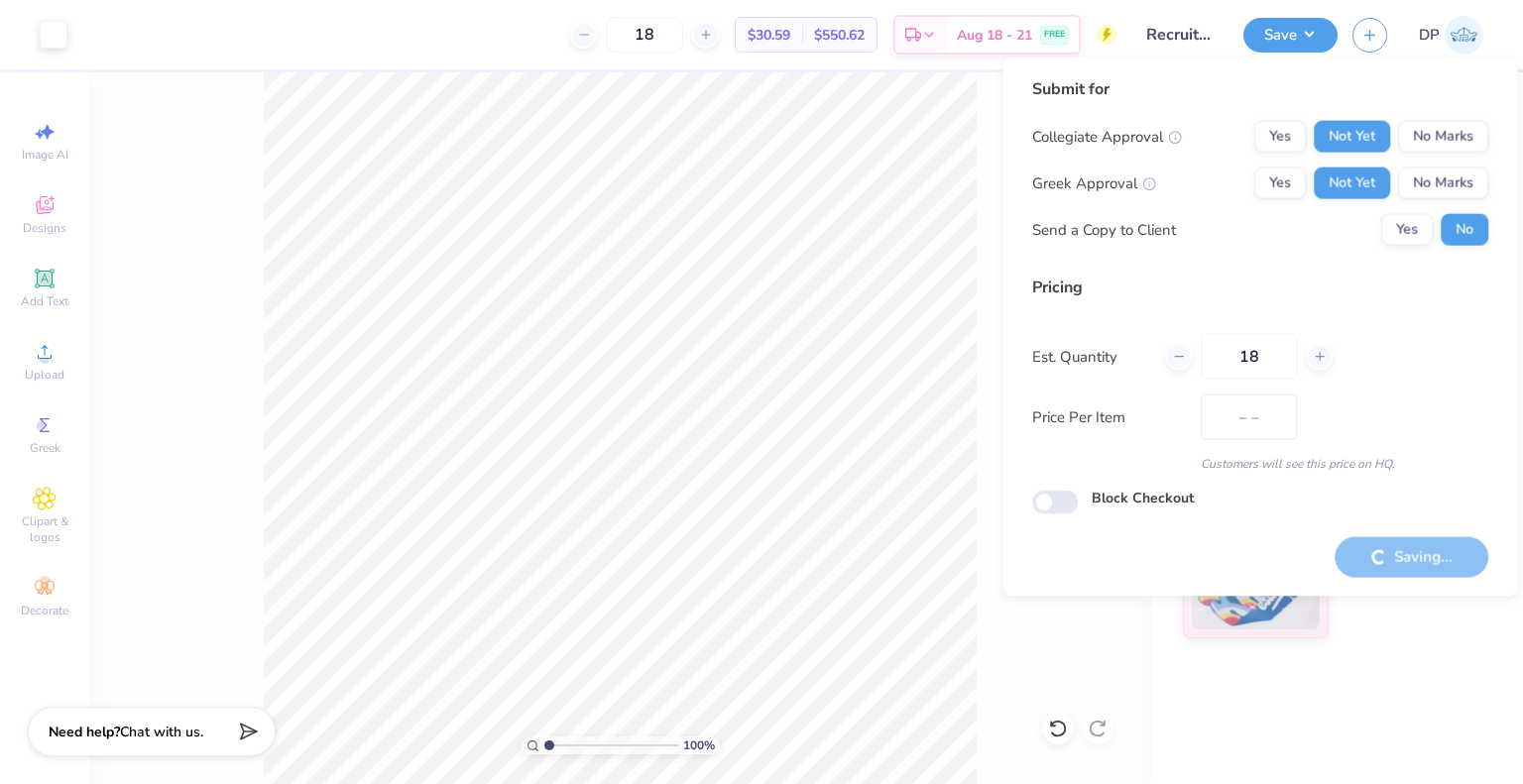 type on "$30.59" 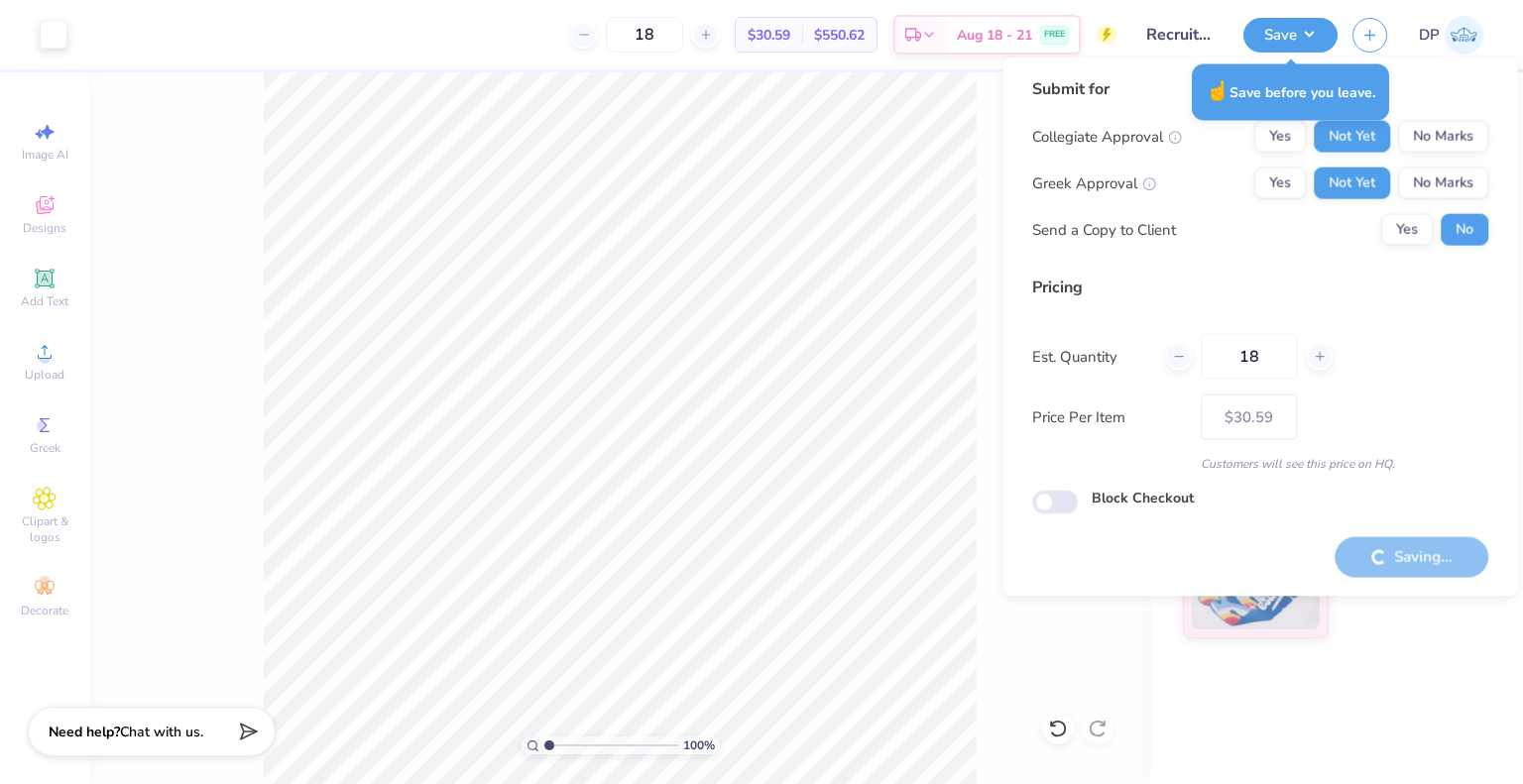 click on "Price Per Item $30.59" at bounding box center [1260, 417] 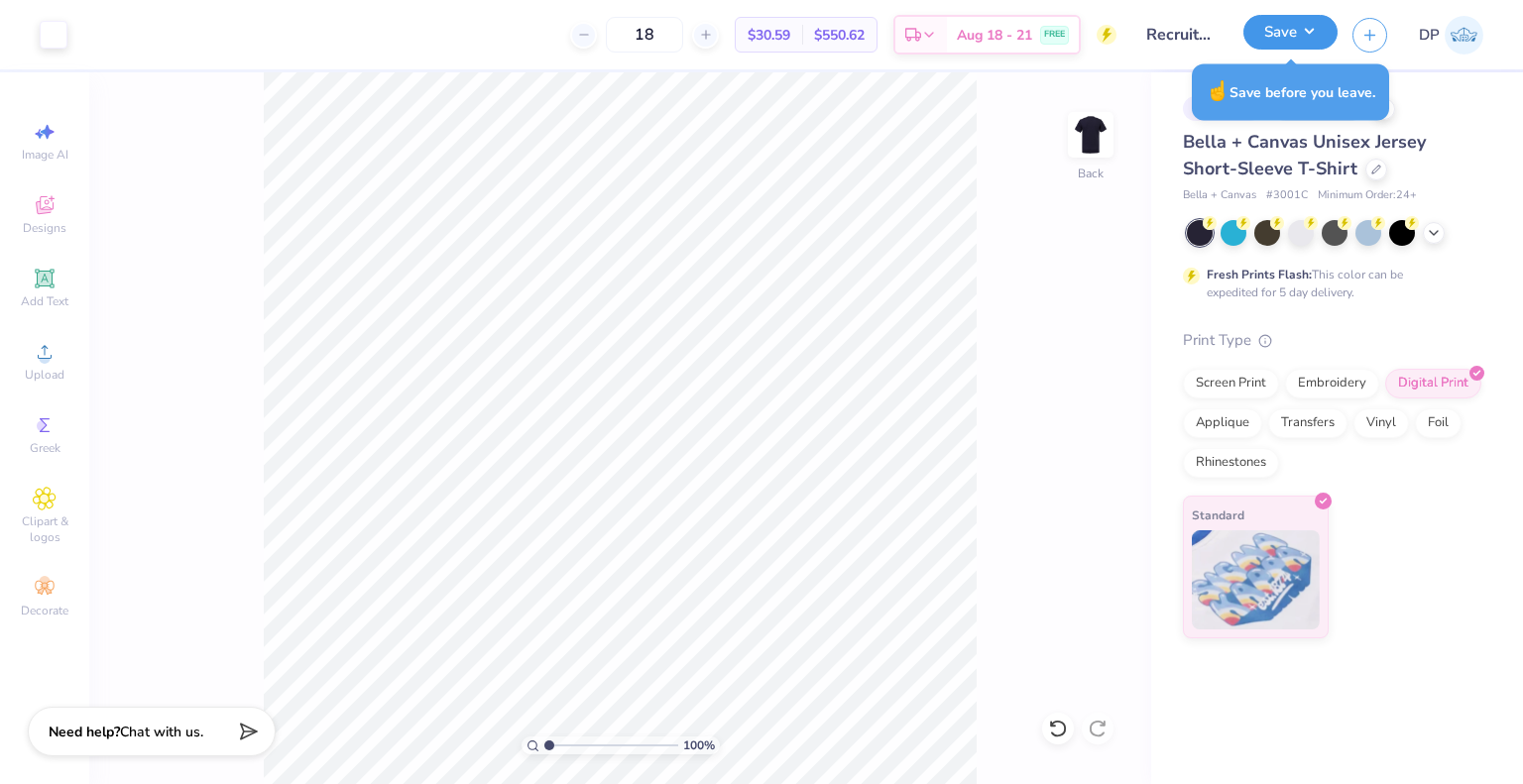 click on "Save" at bounding box center [1290, 32] 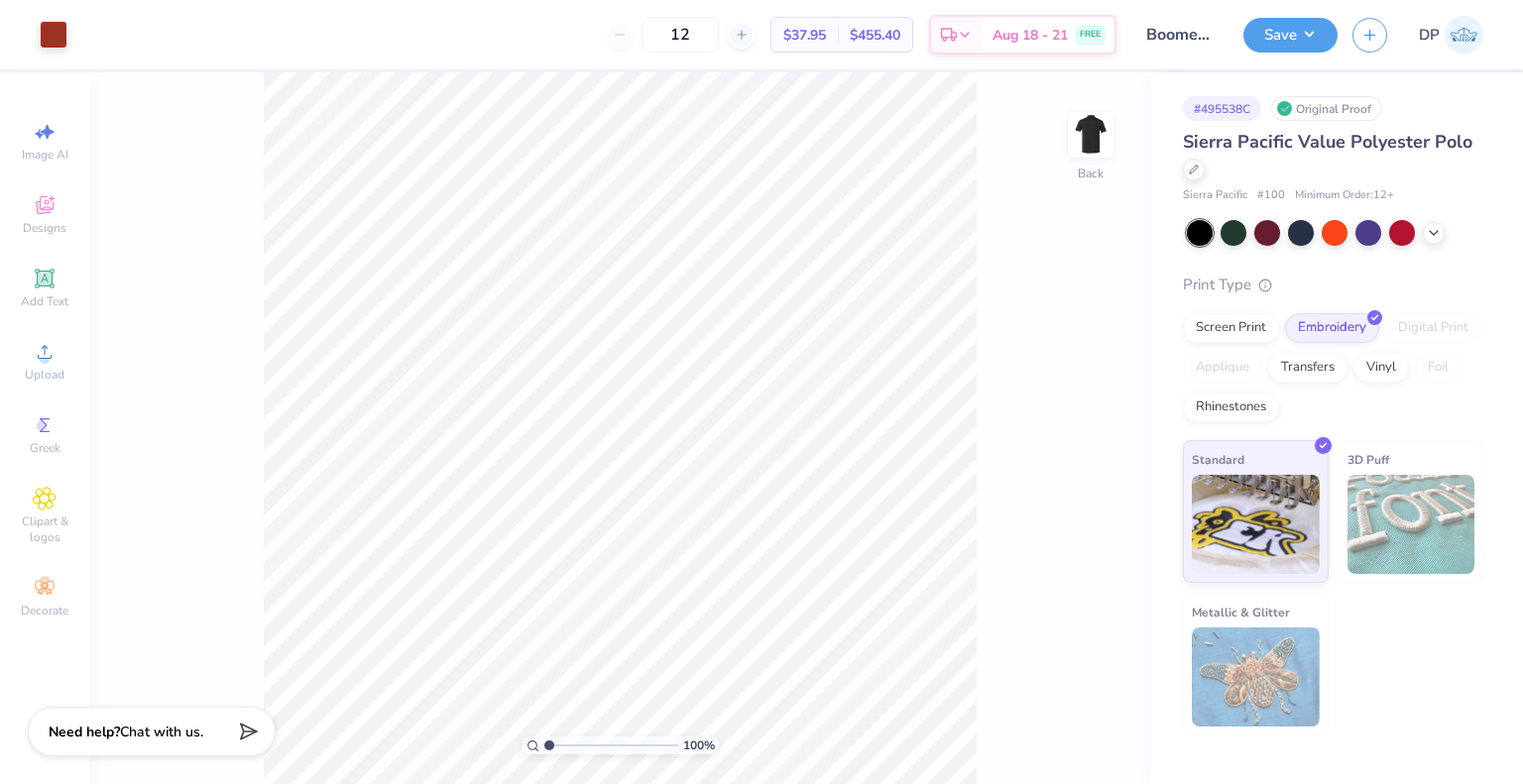 scroll, scrollTop: 0, scrollLeft: 0, axis: both 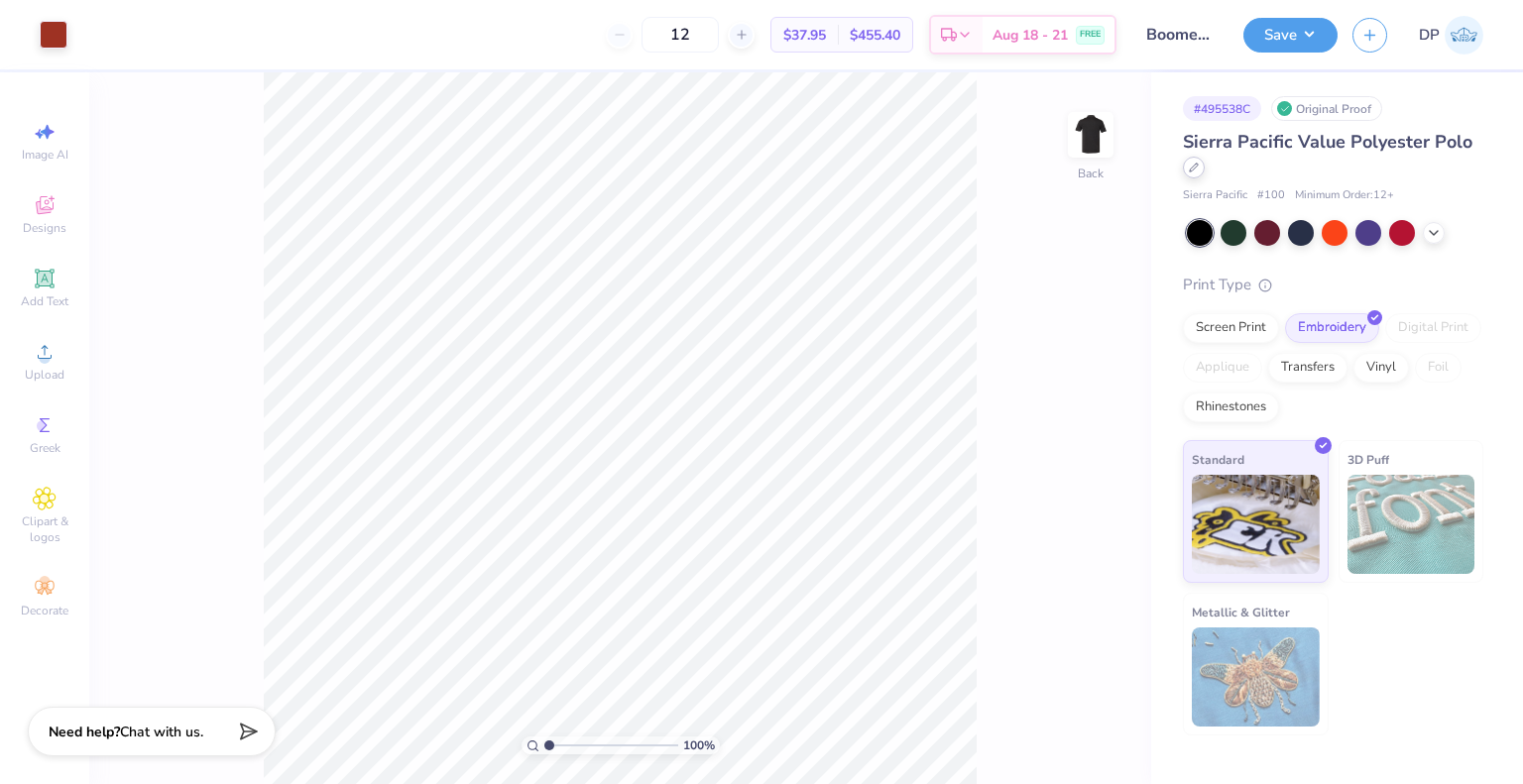 click 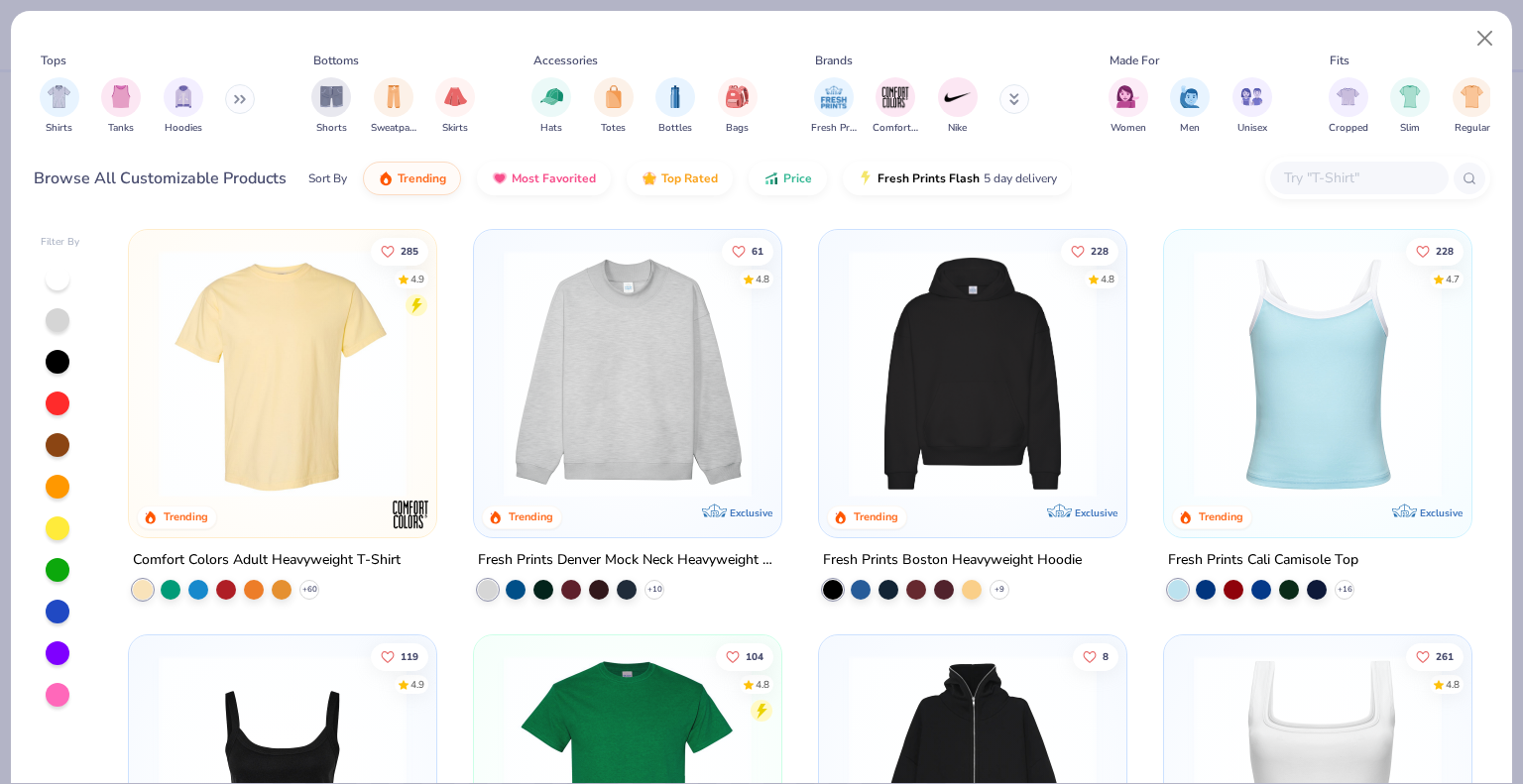 click at bounding box center [240, 99] 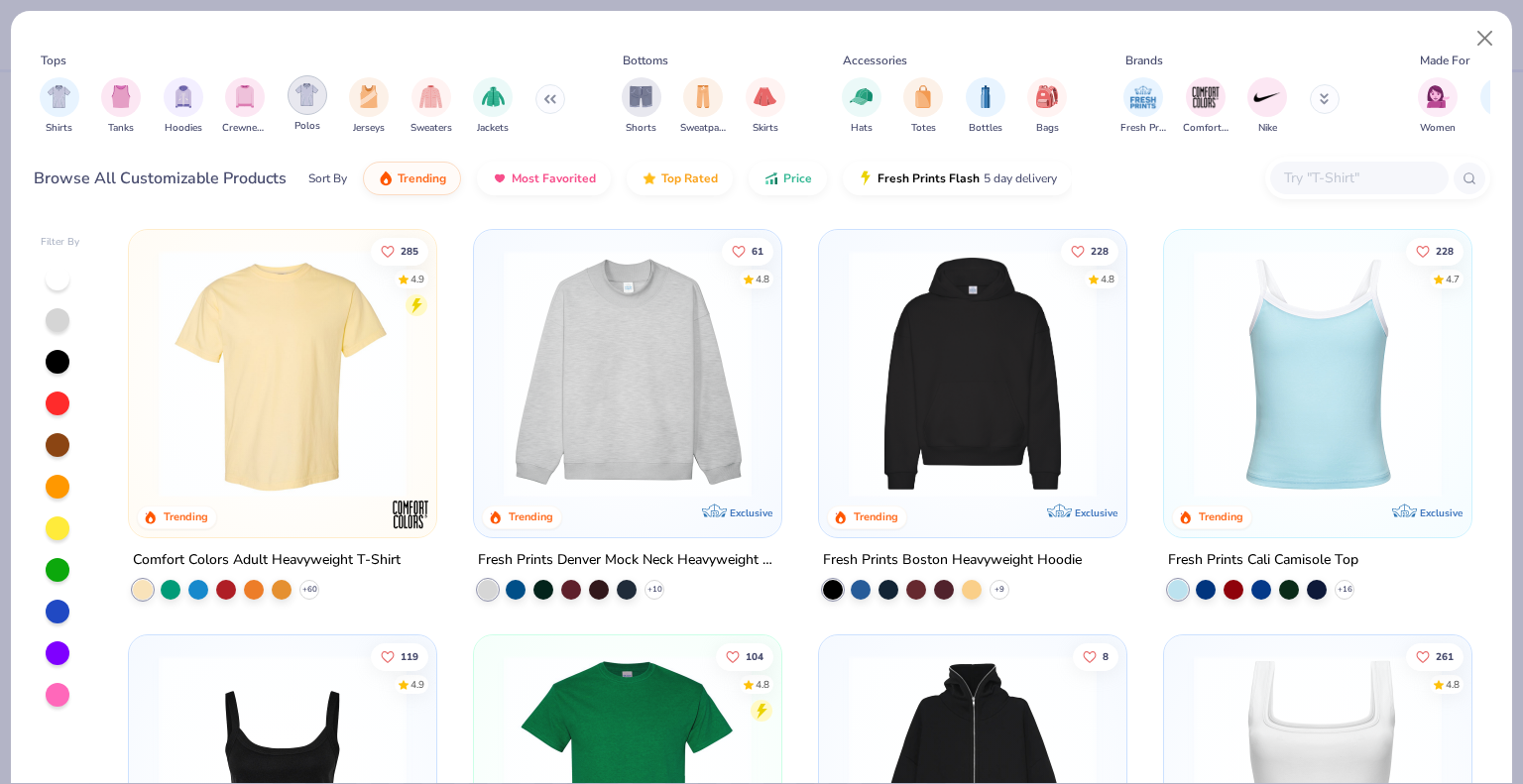 click at bounding box center (306, 94) 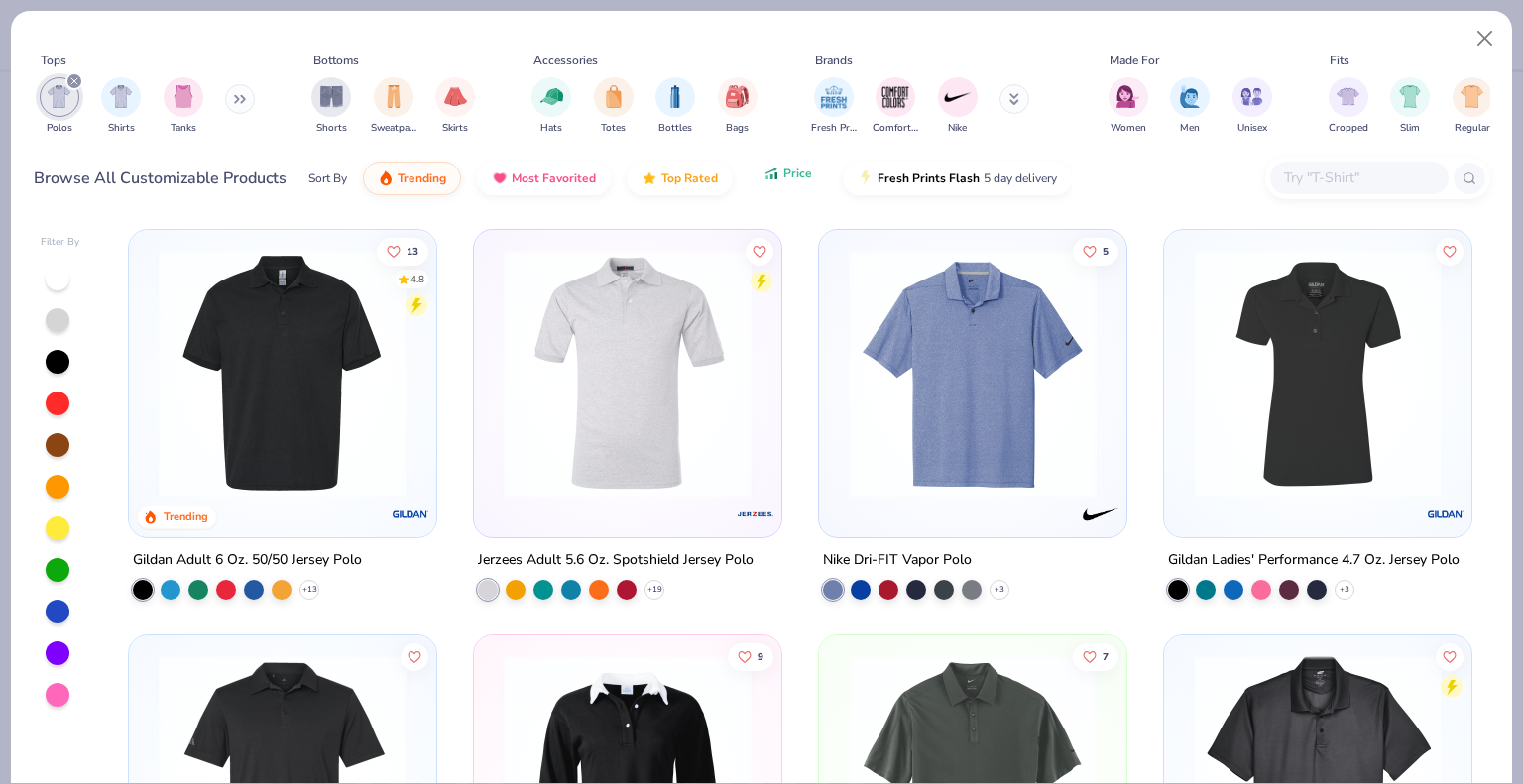 click on "Price" at bounding box center [787, 173] 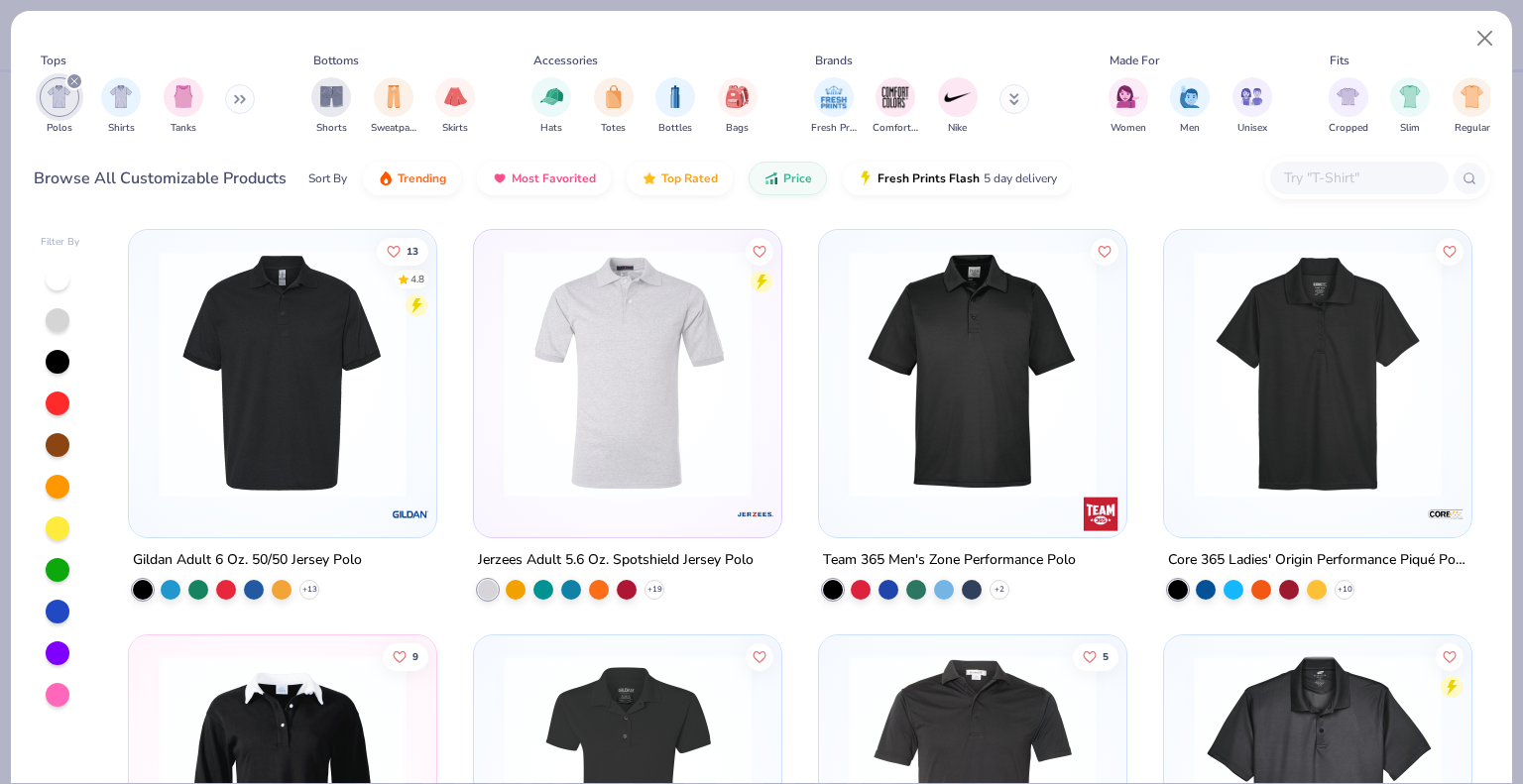 click at bounding box center (283, 374) 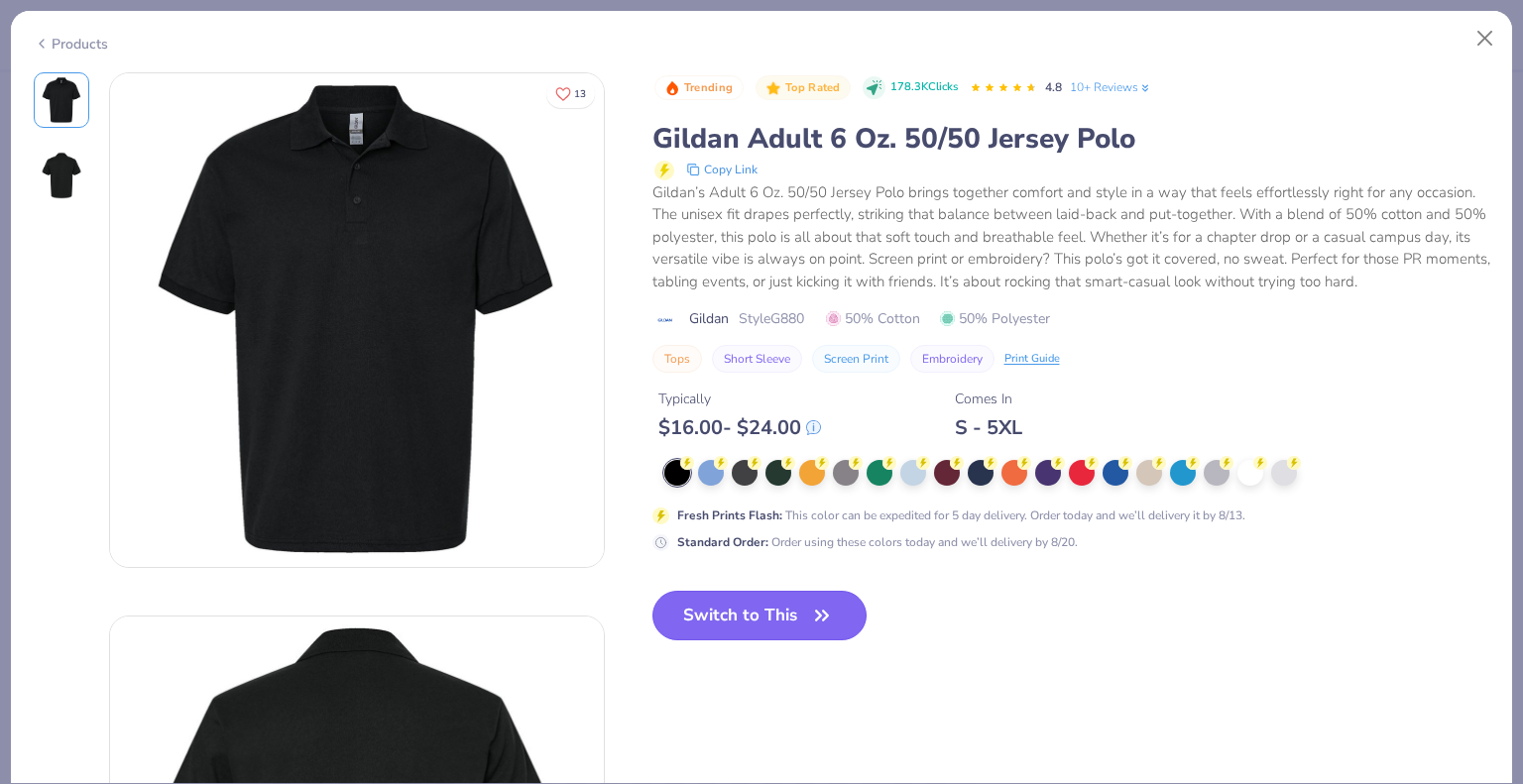 click on "Switch to This" at bounding box center (760, 616) 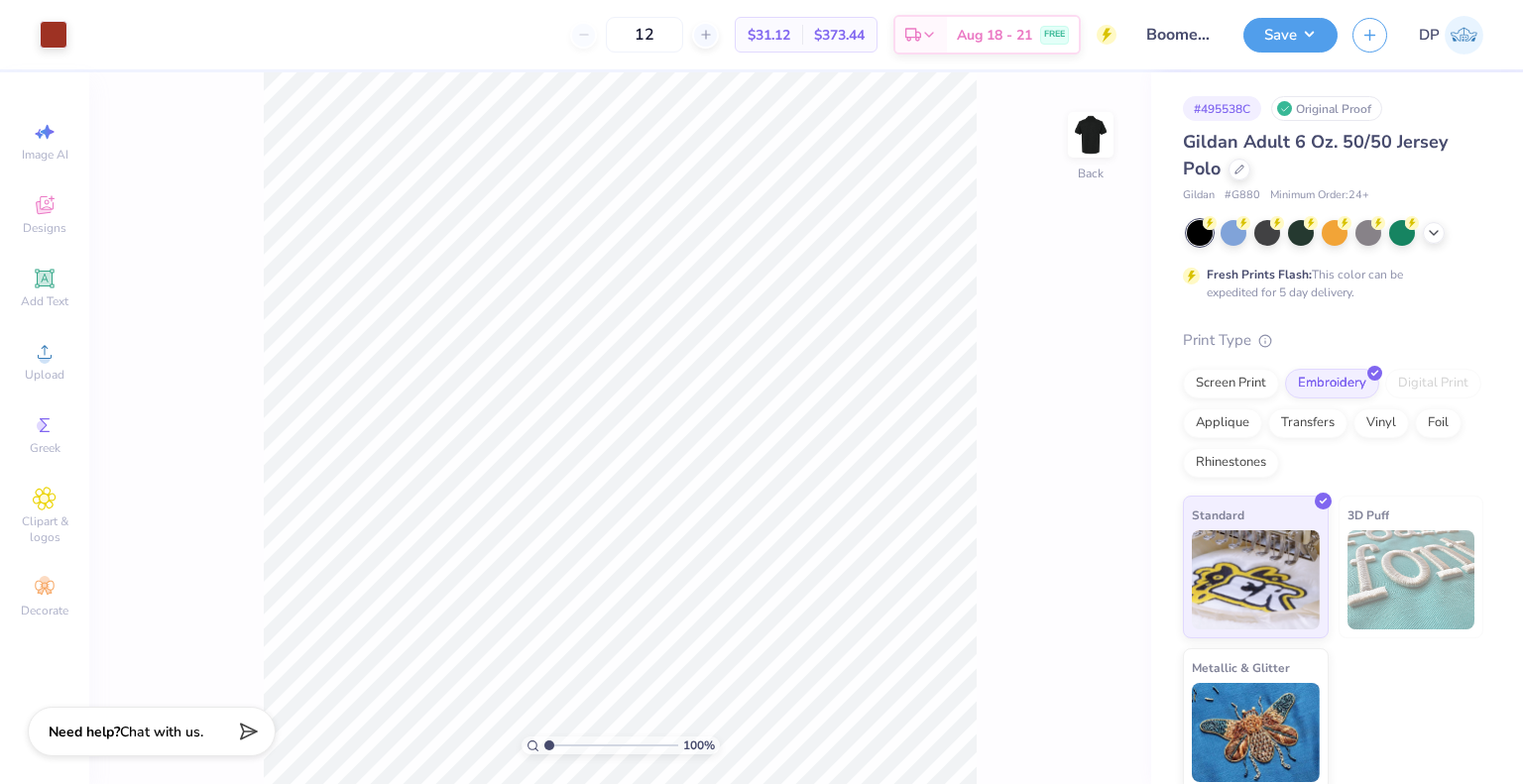 drag, startPoint x: 653, startPoint y: 31, endPoint x: 570, endPoint y: 45, distance: 84.172442 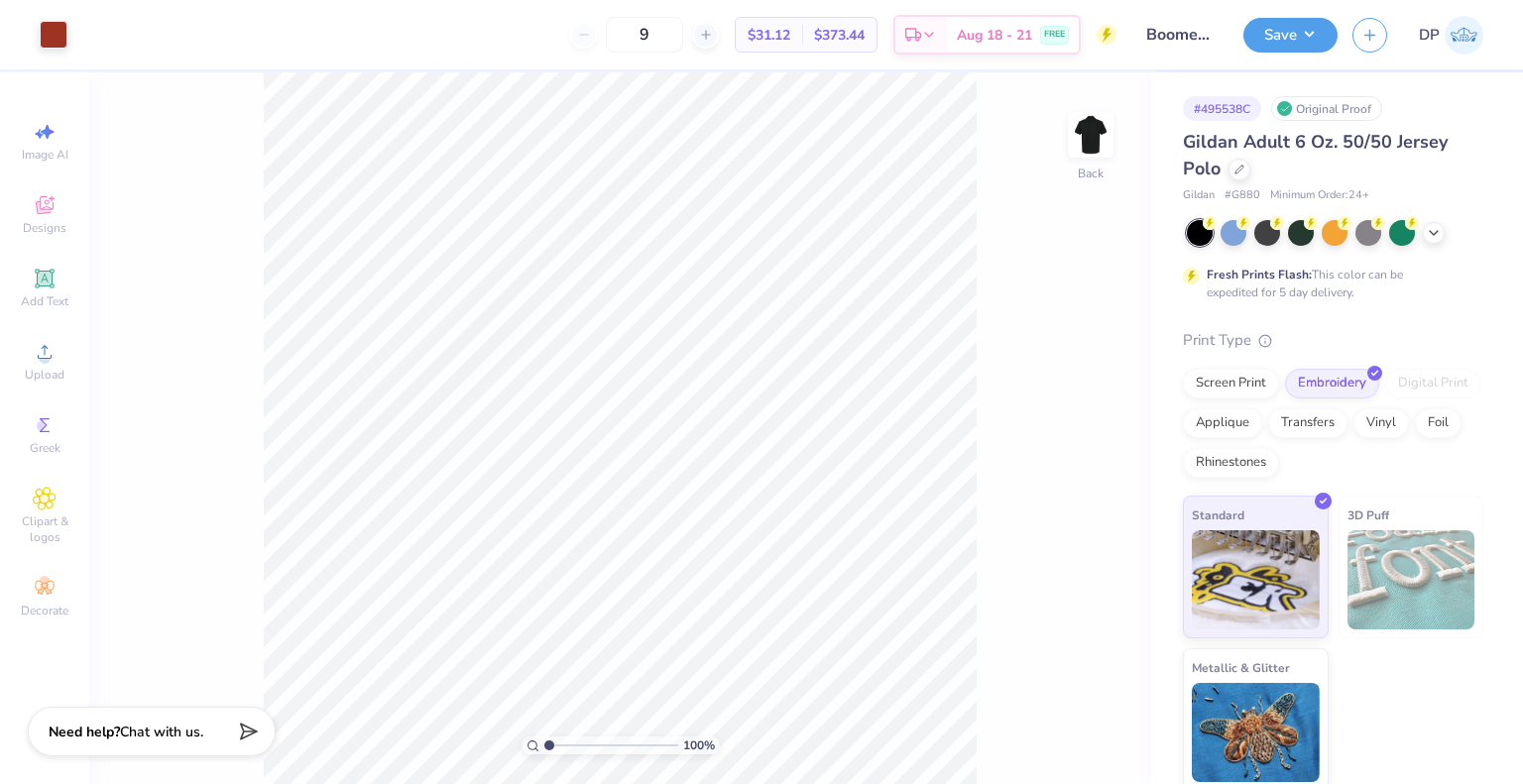 type on "12" 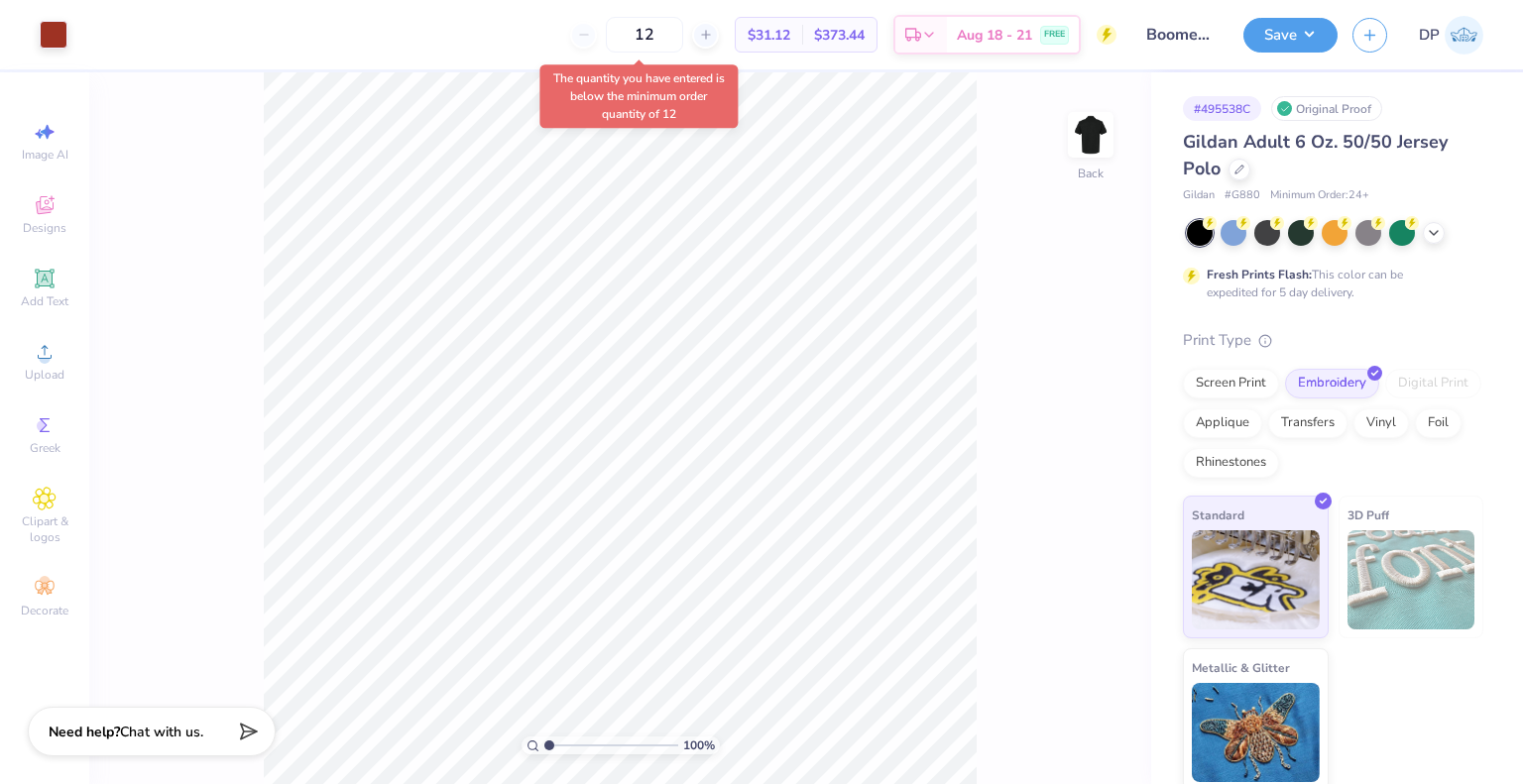 click on "Art colors 12 $31.12 Per Item $373.44 Total Est. Delivery [DATE] - [DATE] FREE Design Title Boomer Rocket Team Merch Save DP Image AI Designs Add Text Upload Greek Clipart & logos Decorate 100 % Back # [NUMBER] Original Proof Gildan Adult 6 Oz. 50/50 Jersey Polo Gildan # G880 Minimum Order: 24 + Fresh Prints Flash: This color can be expedited for 5 day delivery. Print Type Screen Print Embroidery Digital Print Applique Transfers Vinyl Foil Rhinestones Standard 3D Puff Metallic & Glitter Need help? Chat with us. The quantity you have entered is below the minimum order quantity of 12" at bounding box center (762, 392) 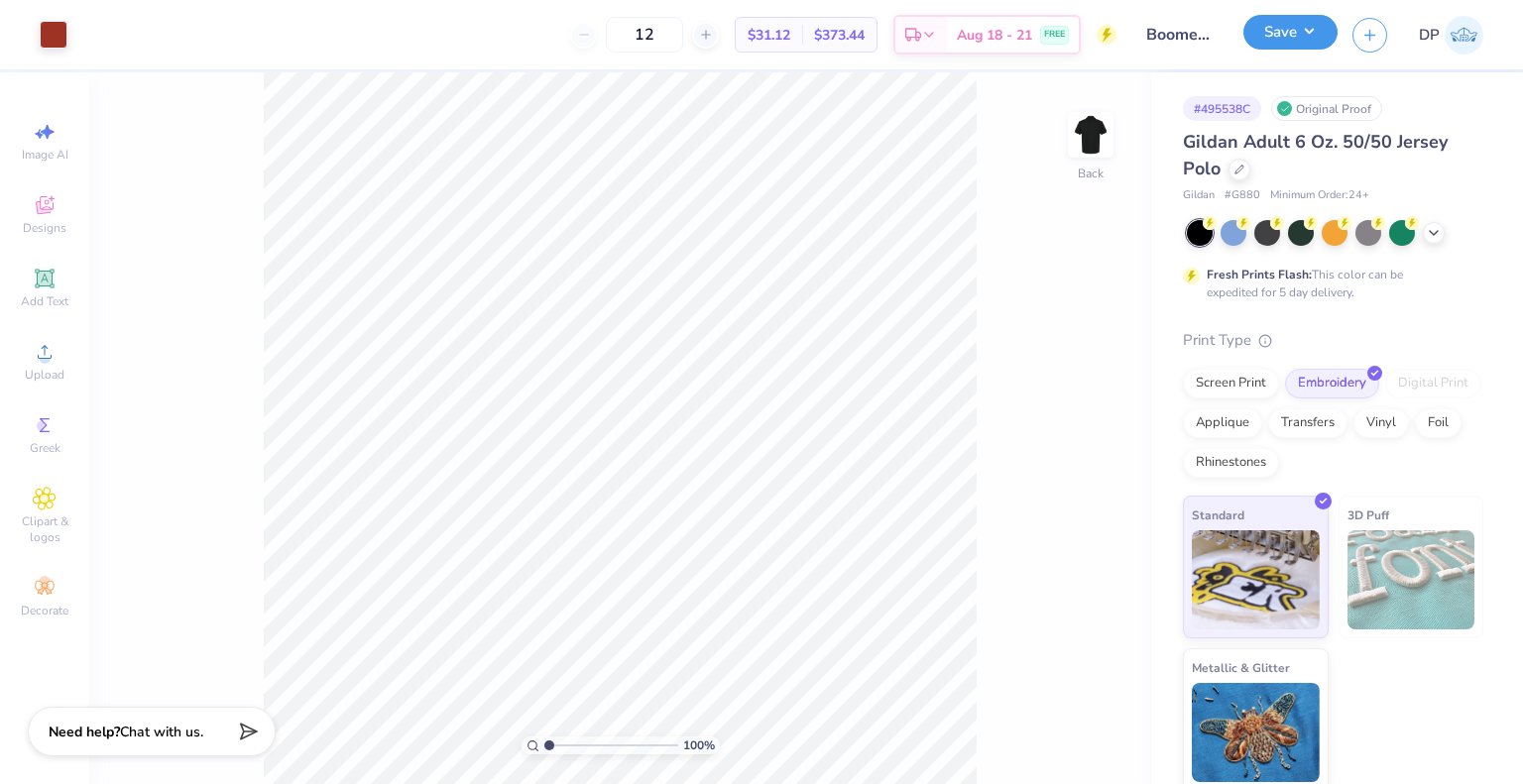 click on "Save" at bounding box center [1290, 32] 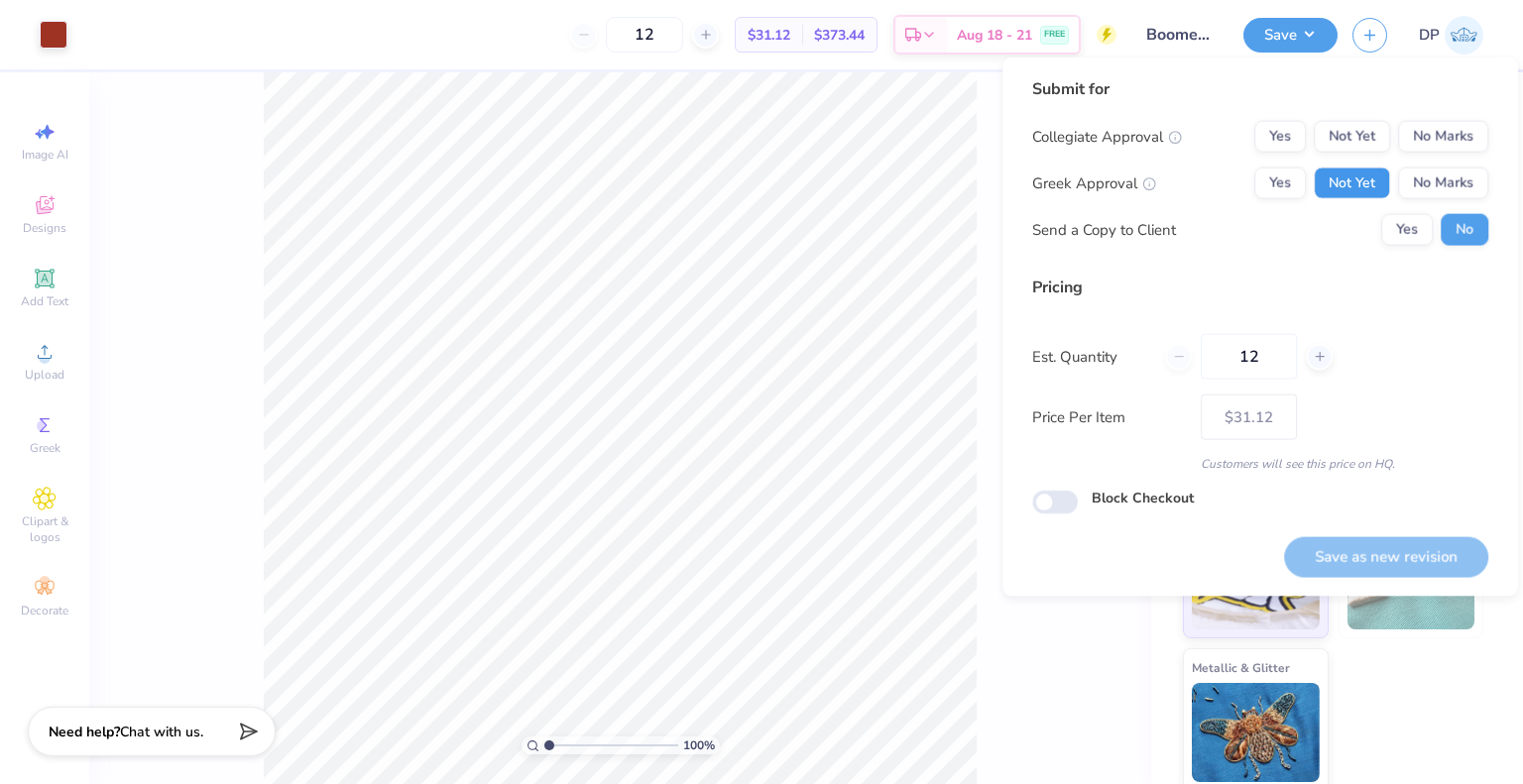 click on "Not Yet" at bounding box center [1351, 183] 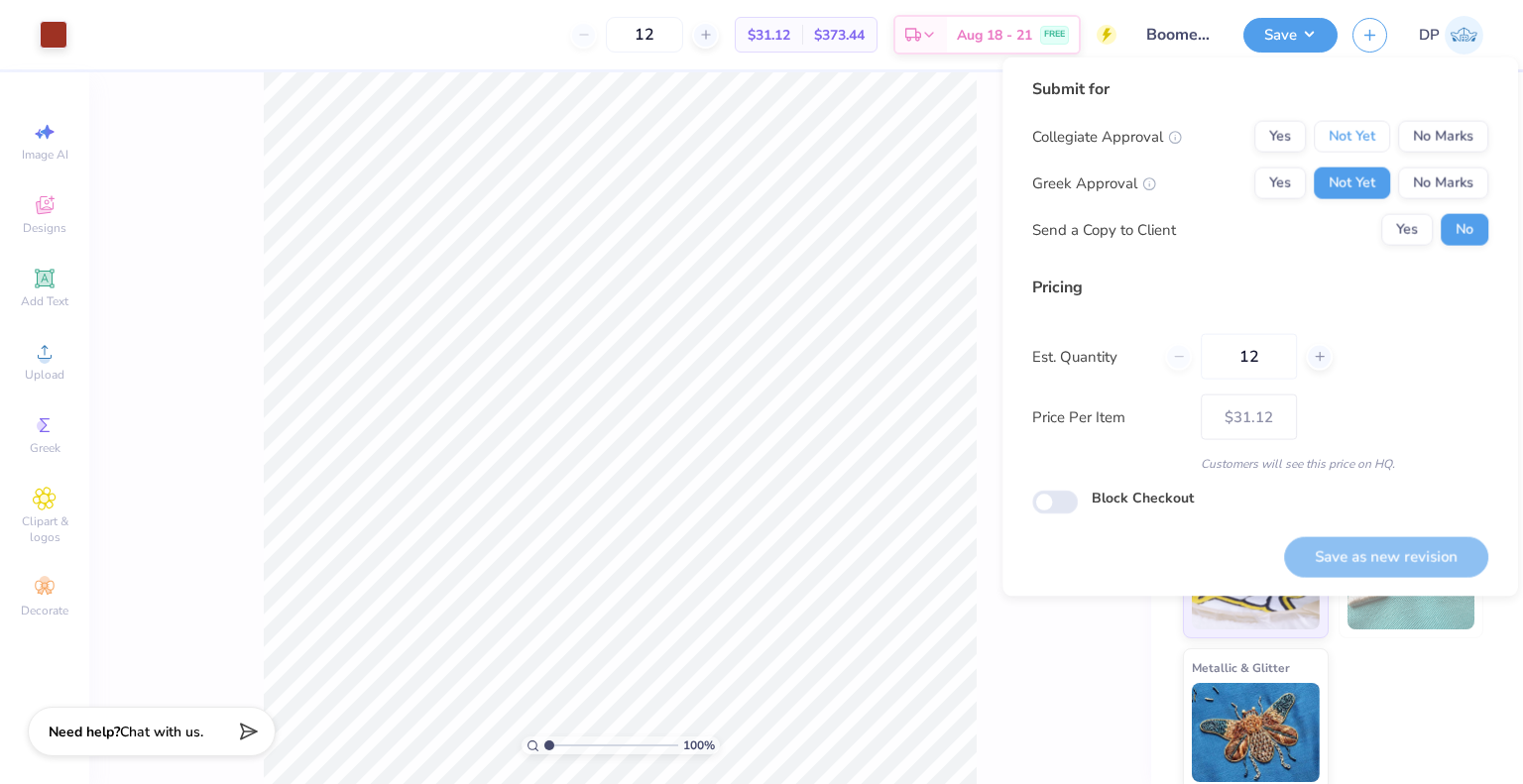 click on "Not Yet" at bounding box center [1351, 137] 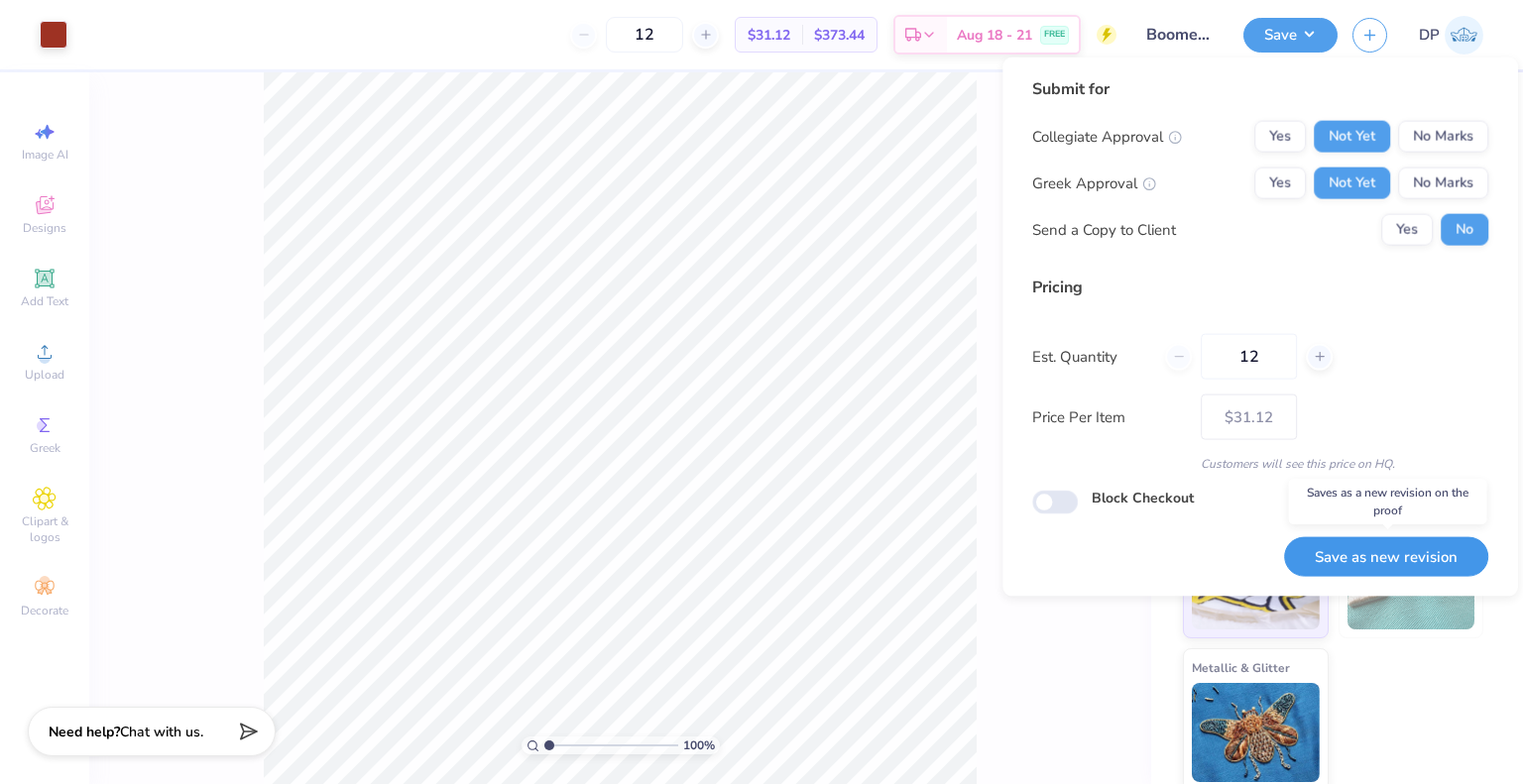 click on "Save as new revision" at bounding box center [1386, 556] 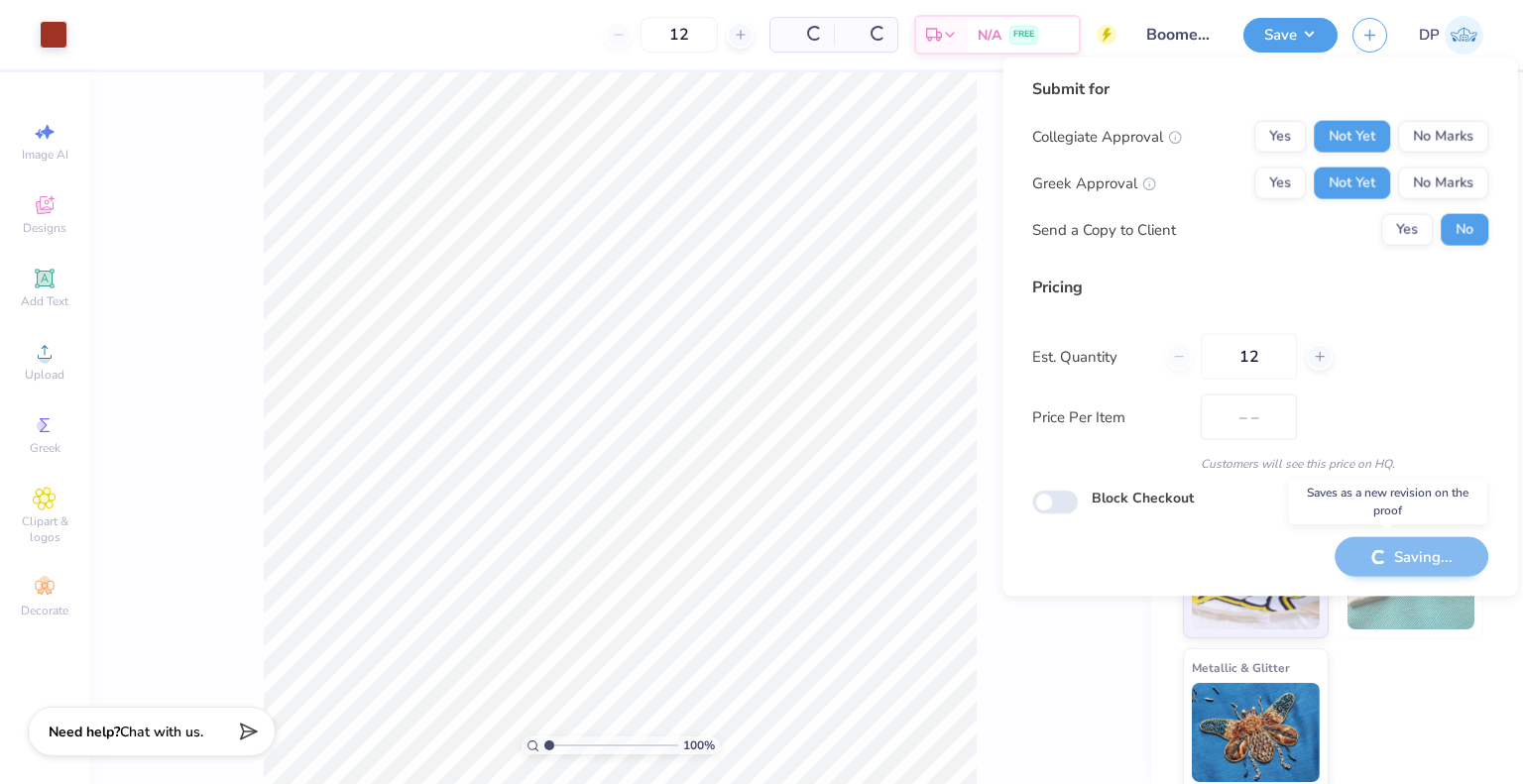 type on "$31.12" 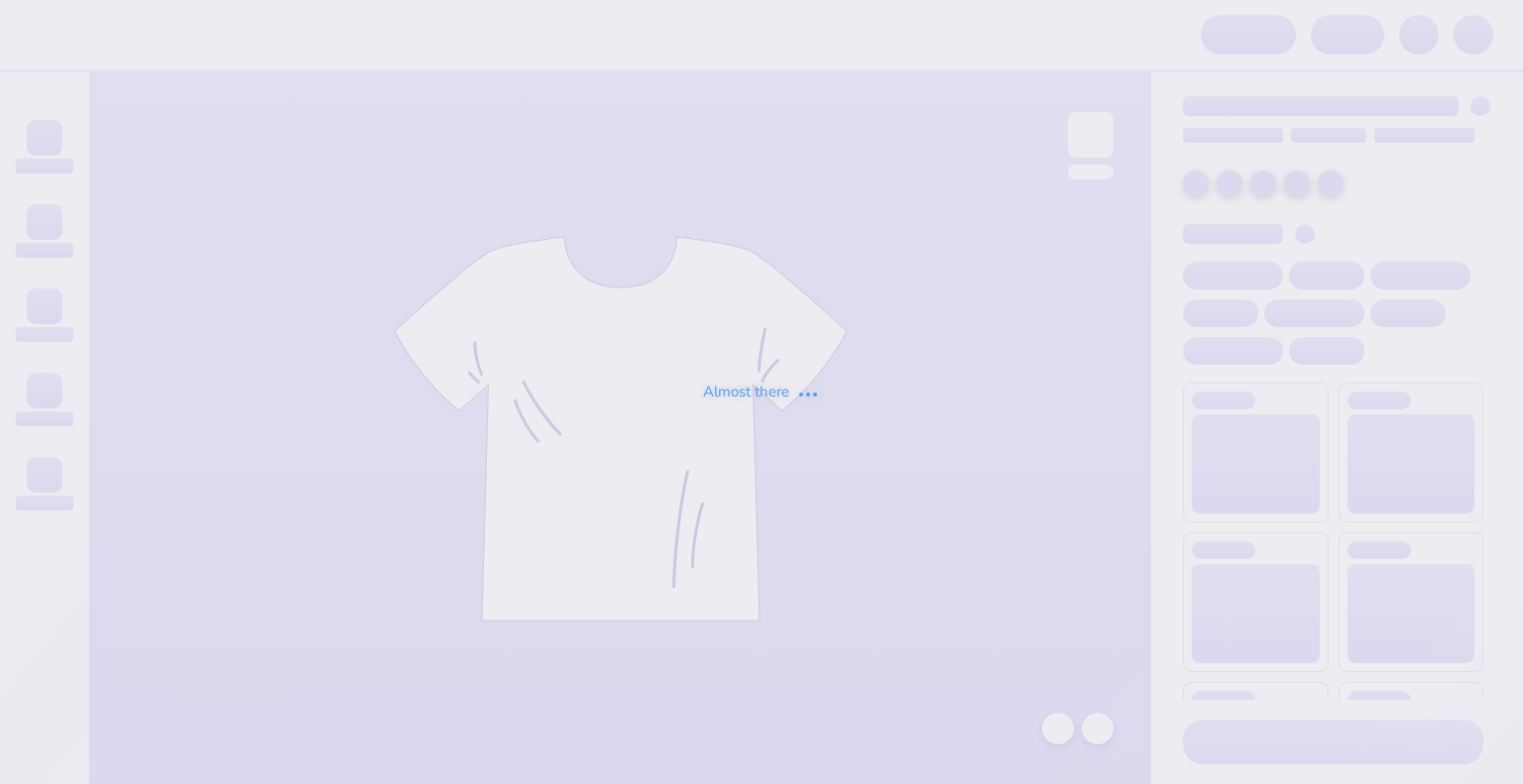 scroll, scrollTop: 0, scrollLeft: 0, axis: both 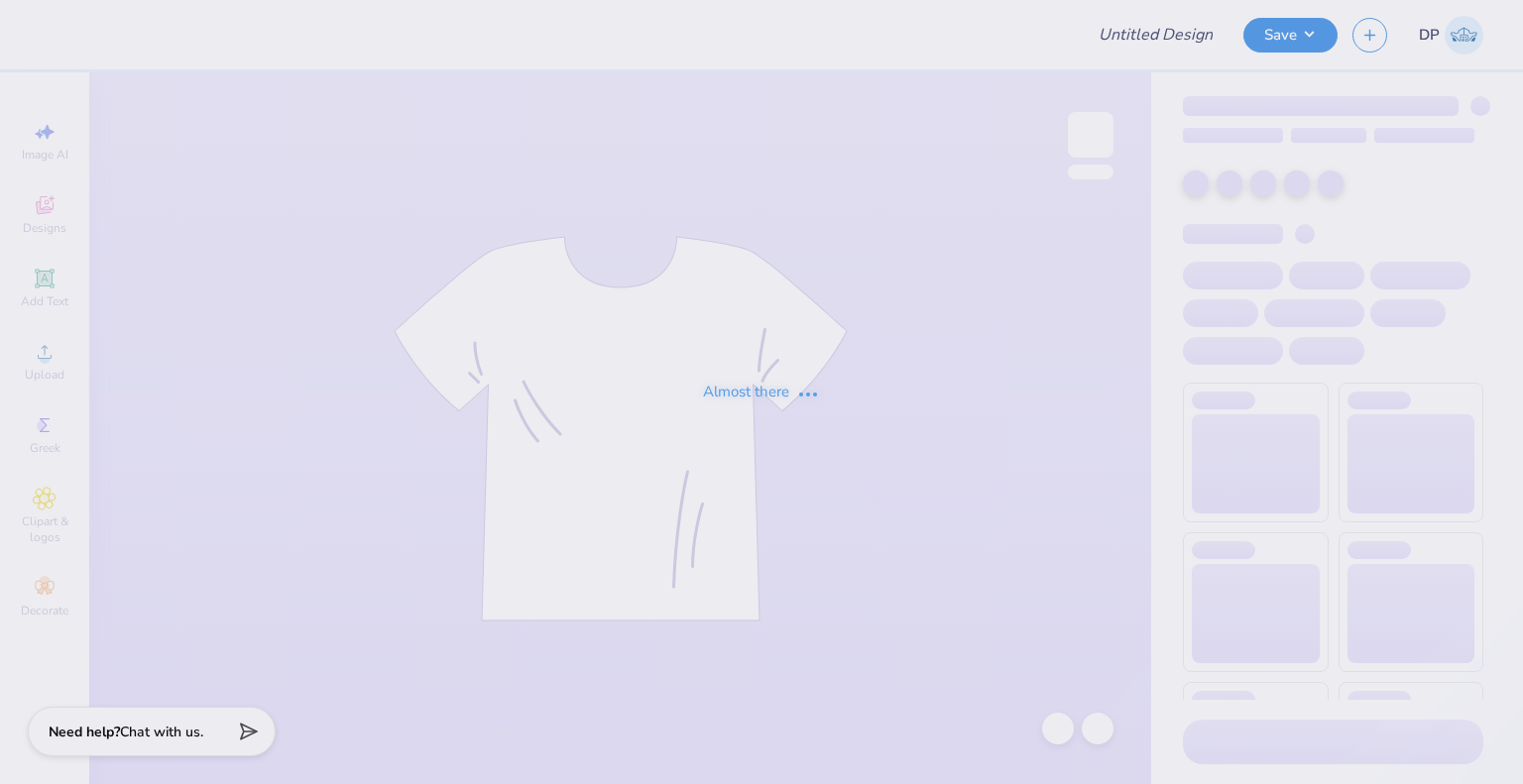 type on "National Panhellenic Conference Merch" 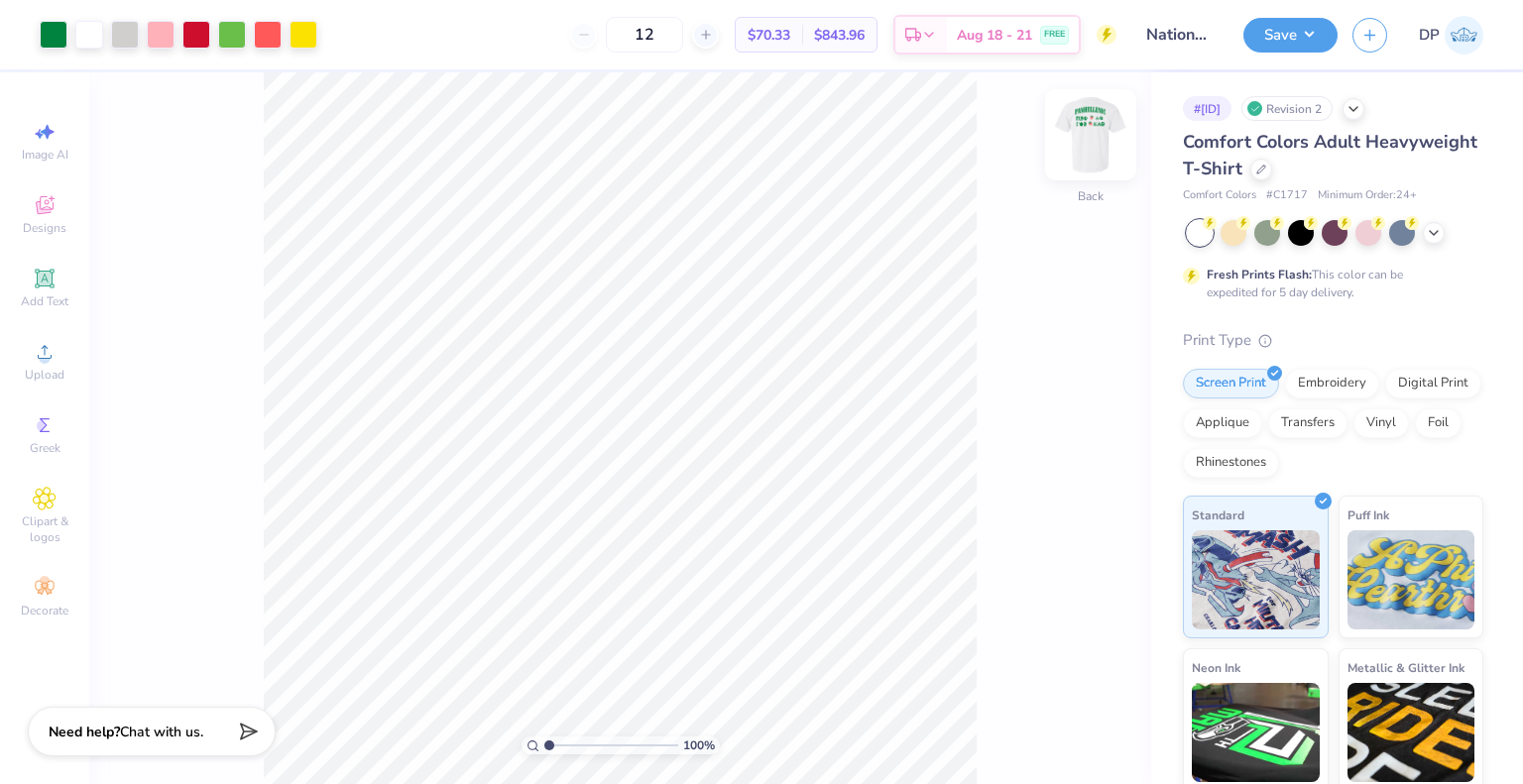 click at bounding box center [1091, 135] 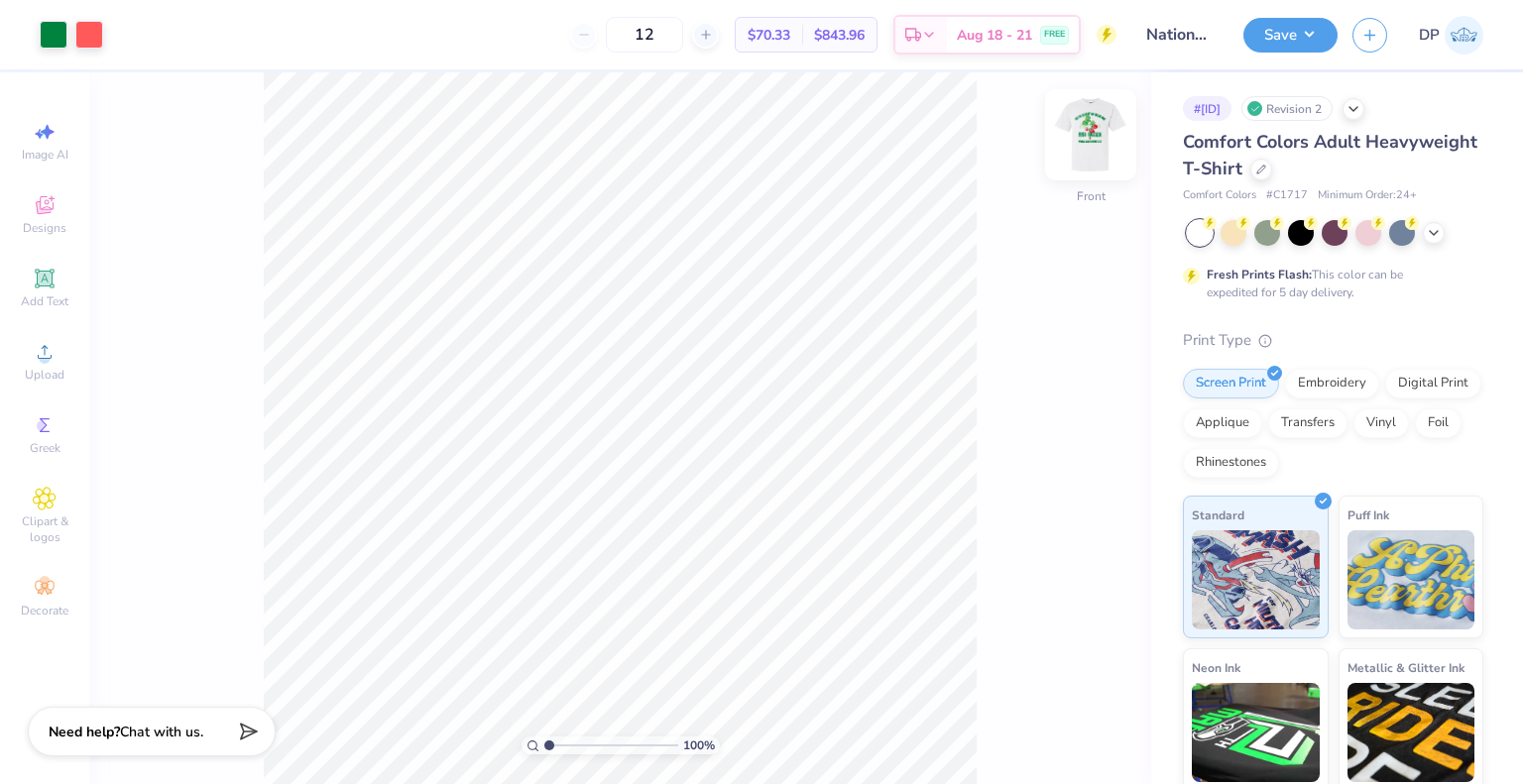 click at bounding box center (1091, 135) 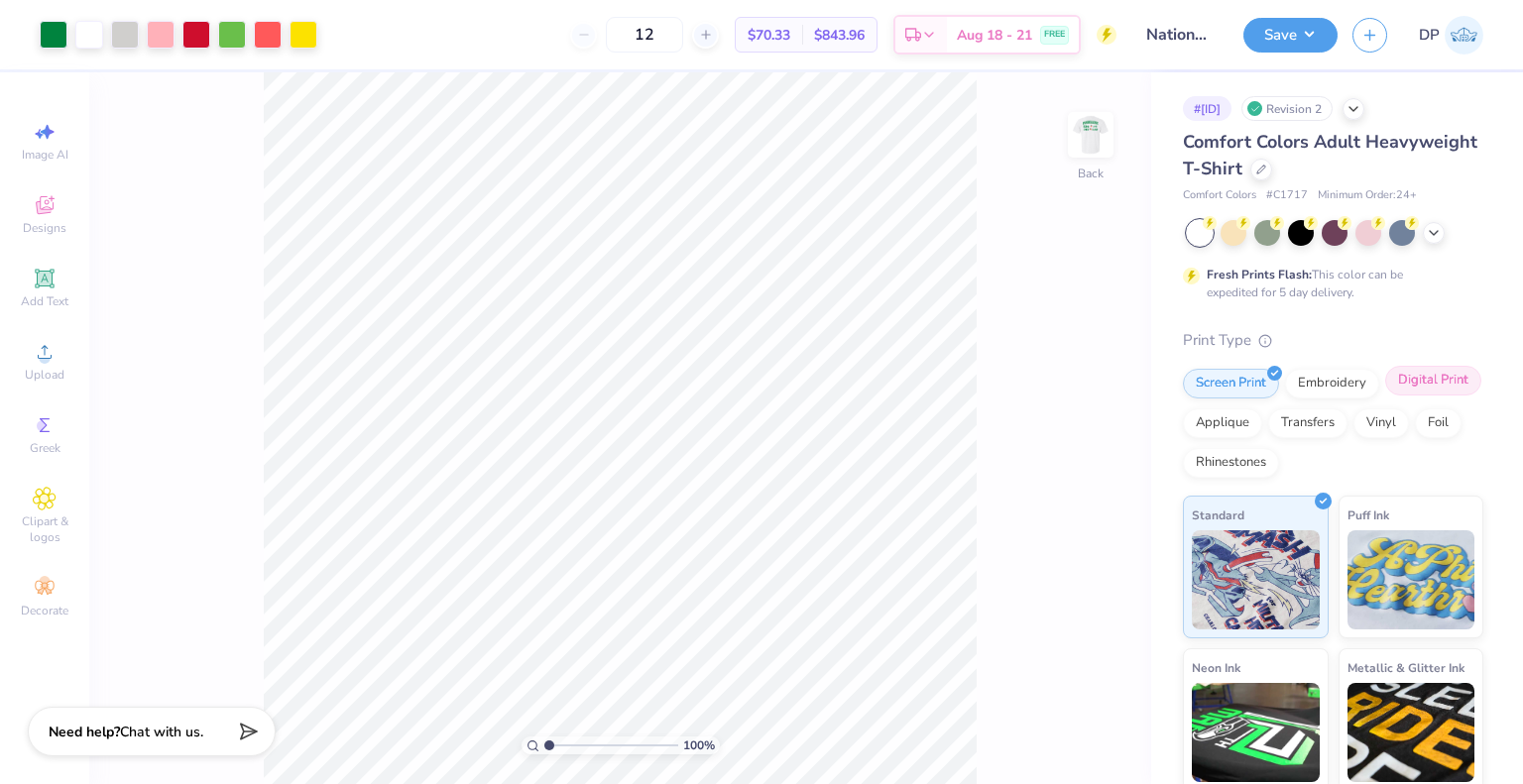 click on "Digital Print" at bounding box center (1433, 381) 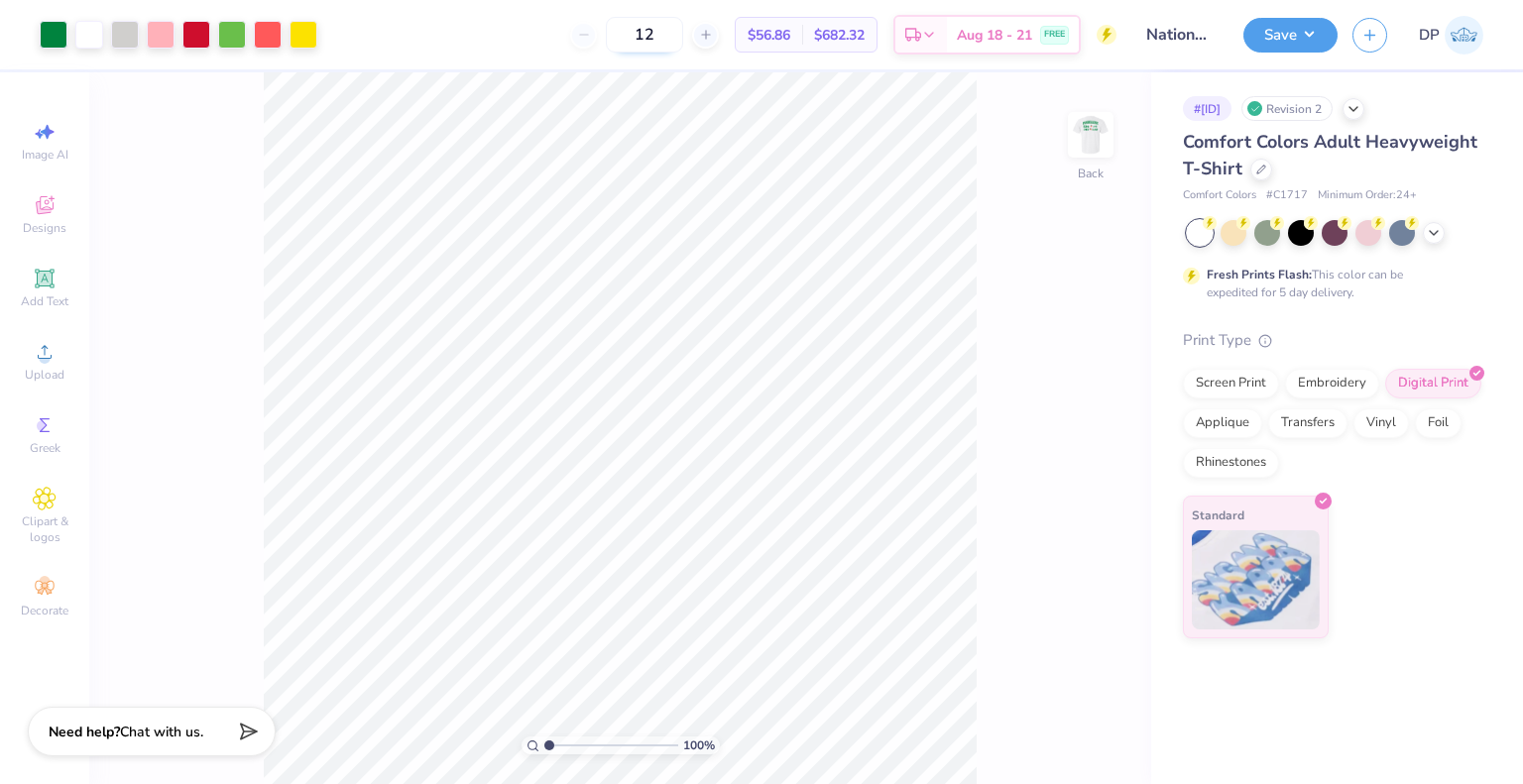 drag, startPoint x: 666, startPoint y: 29, endPoint x: 613, endPoint y: 32, distance: 53.08484 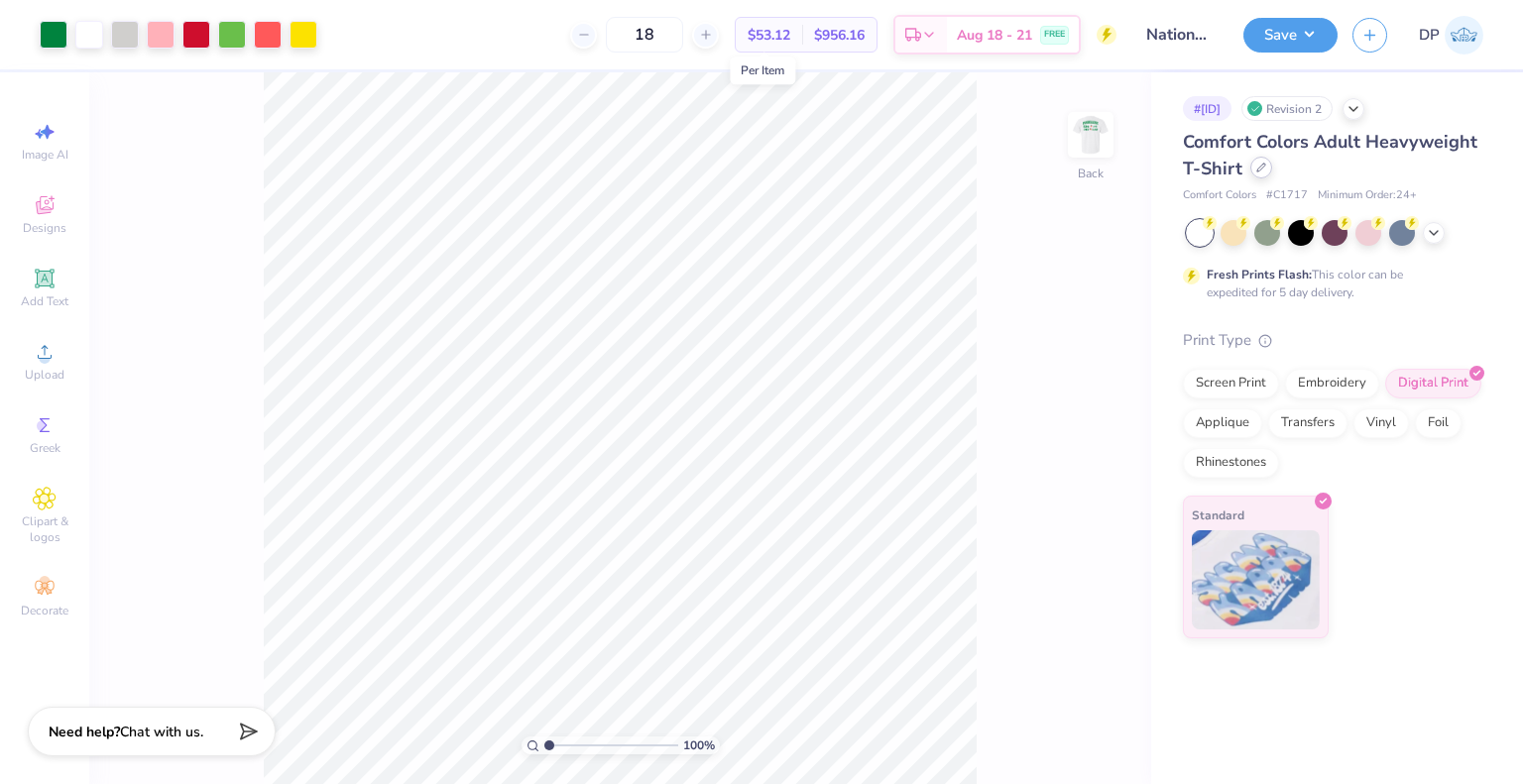type on "18" 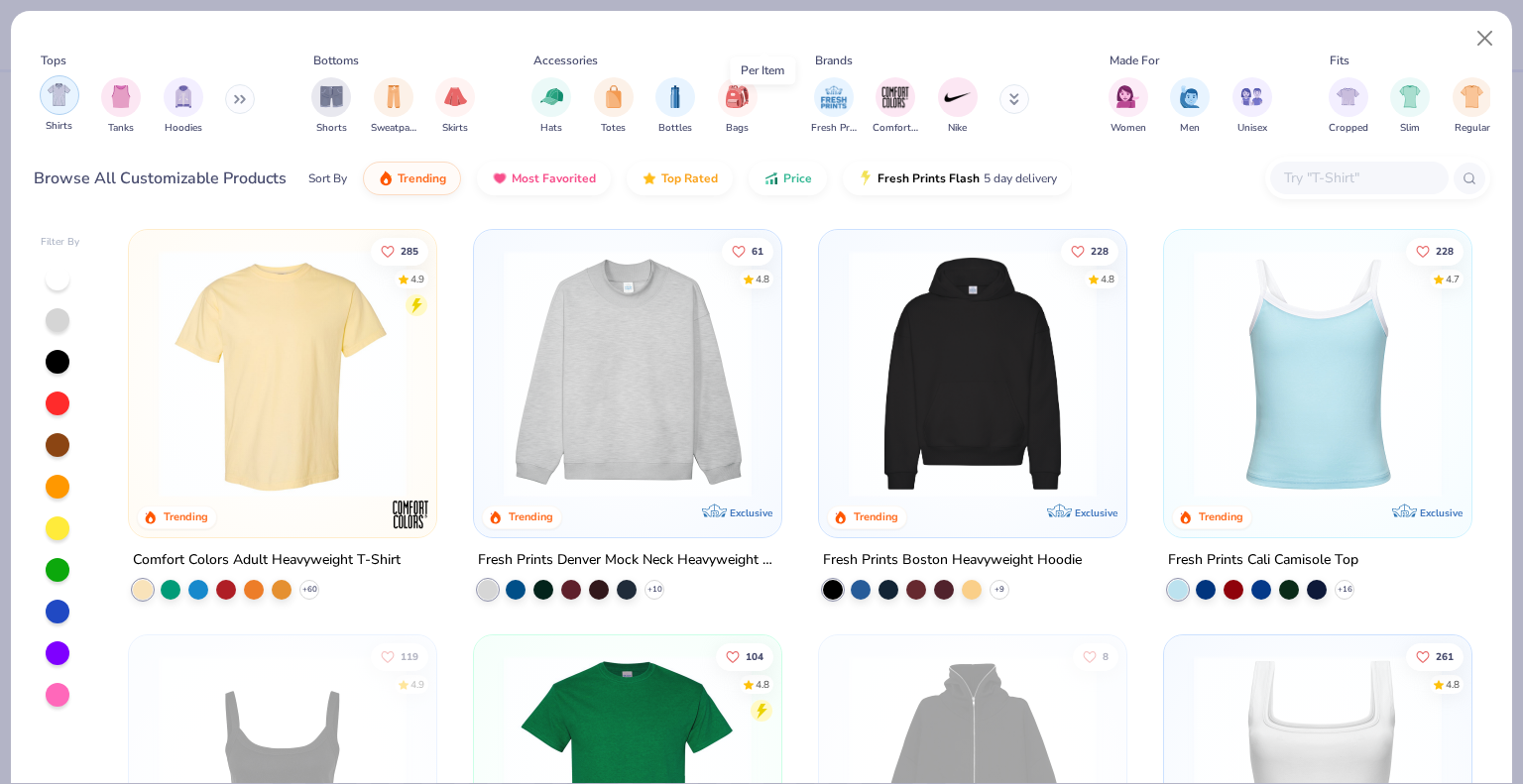 click at bounding box center [59, 94] 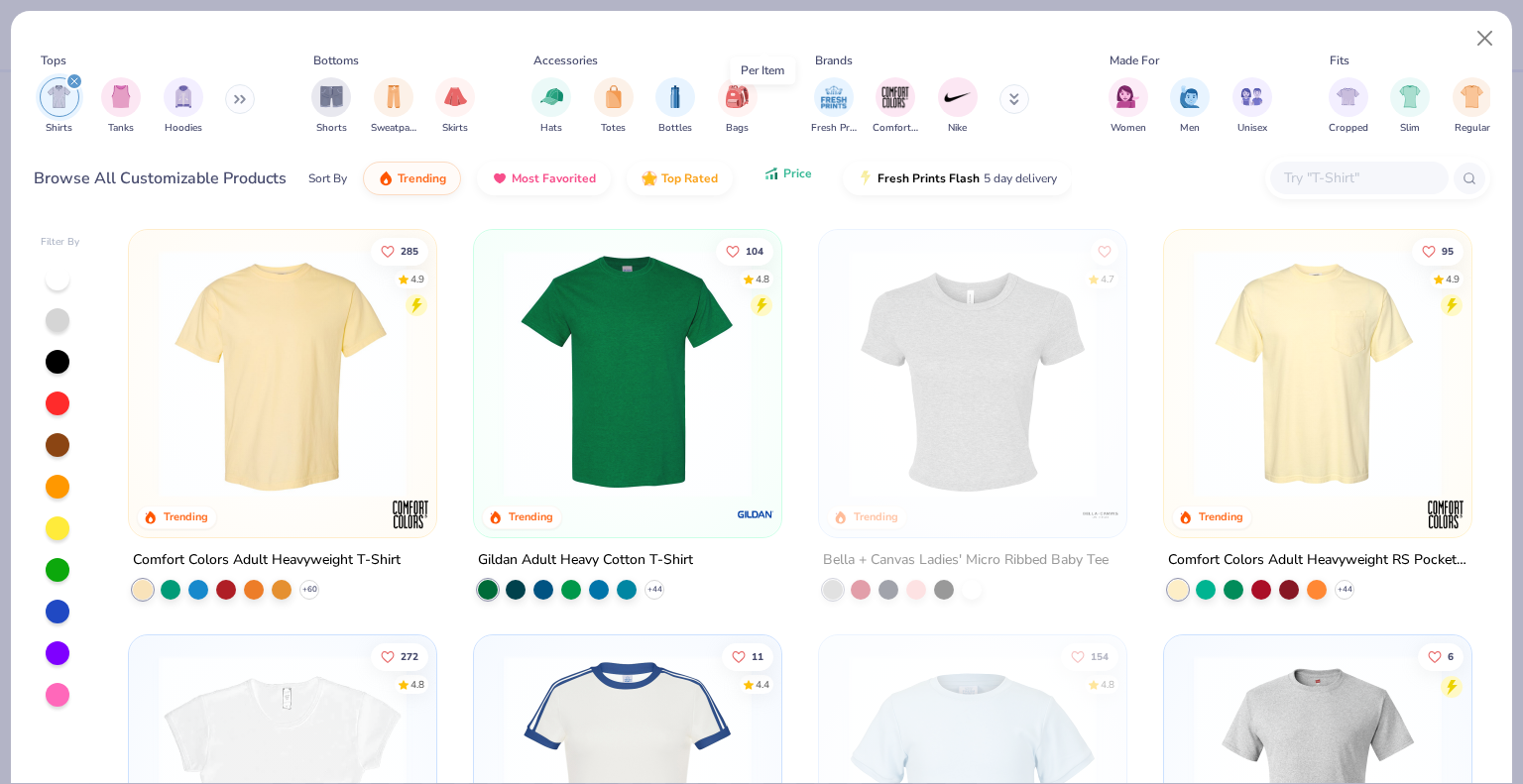 click on "Price" at bounding box center (787, 173) 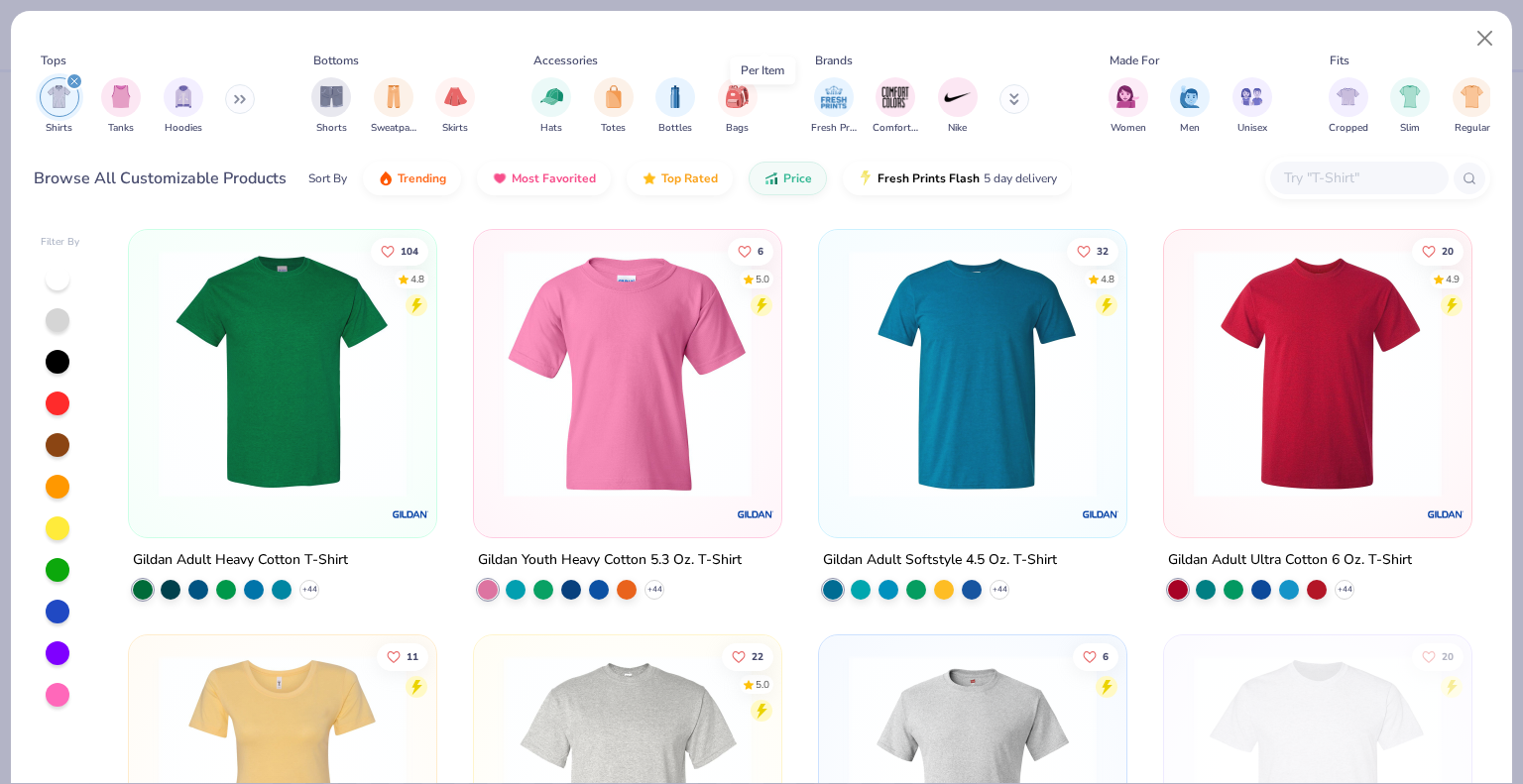 click at bounding box center (283, 374) 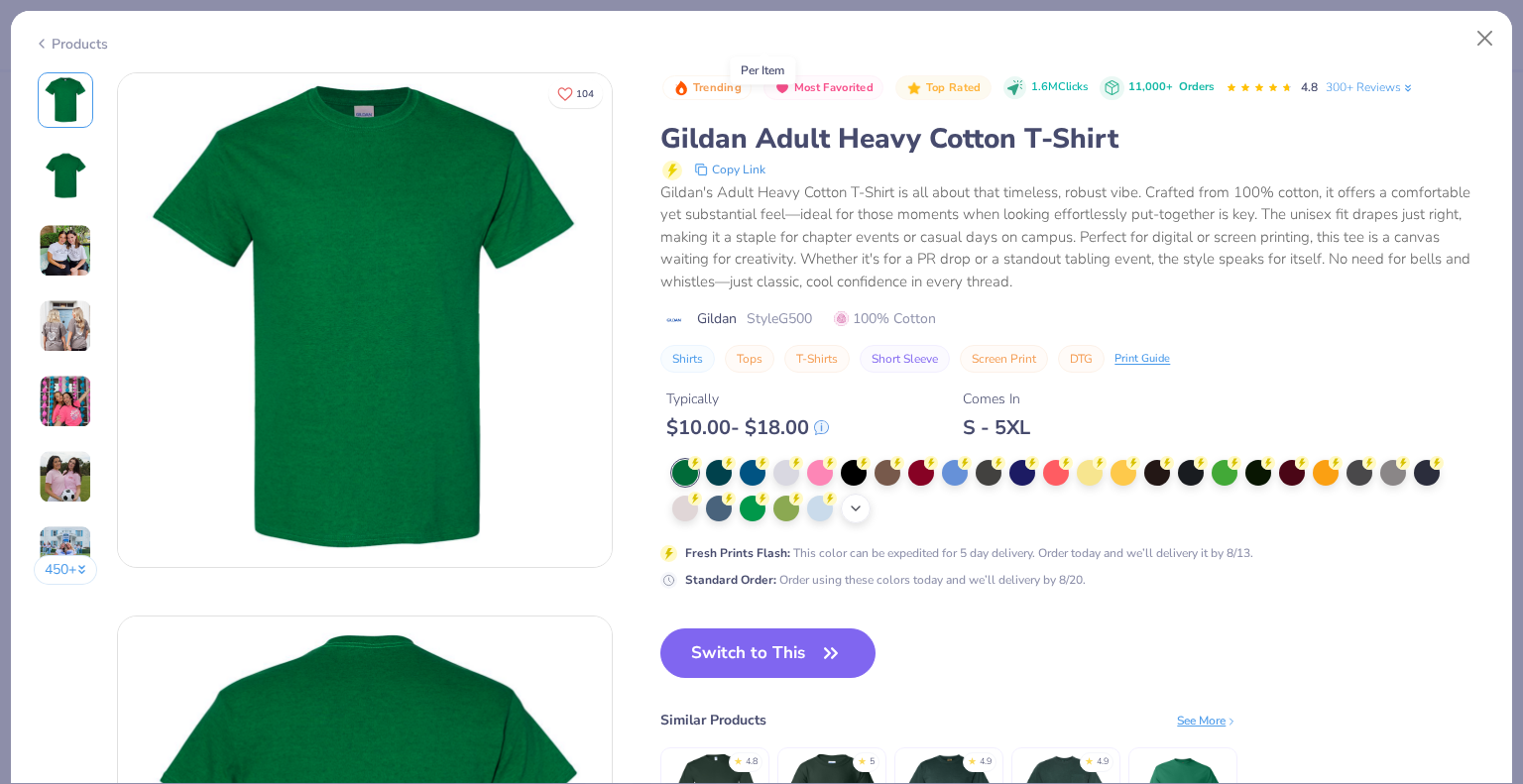 click 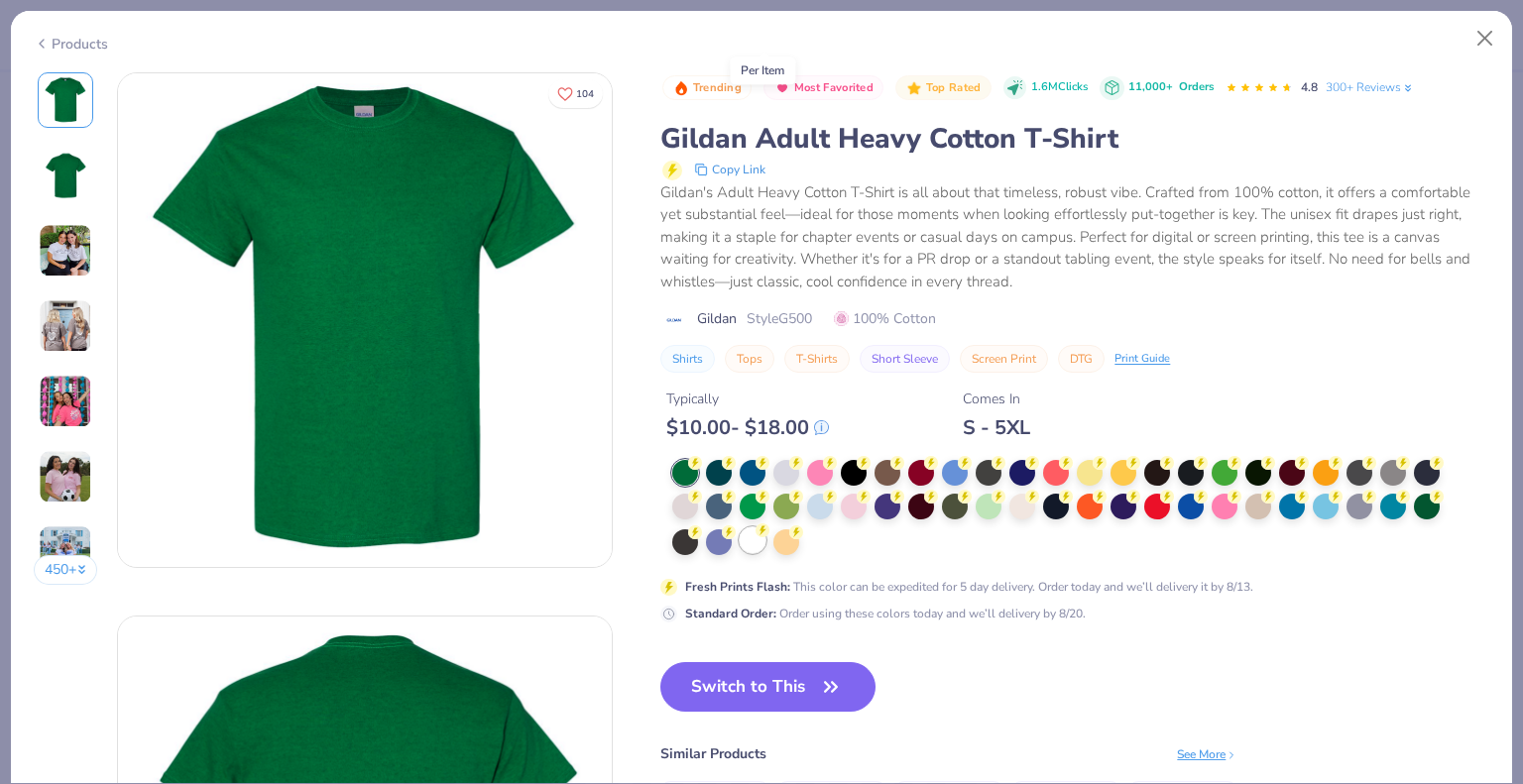 click at bounding box center (753, 540) 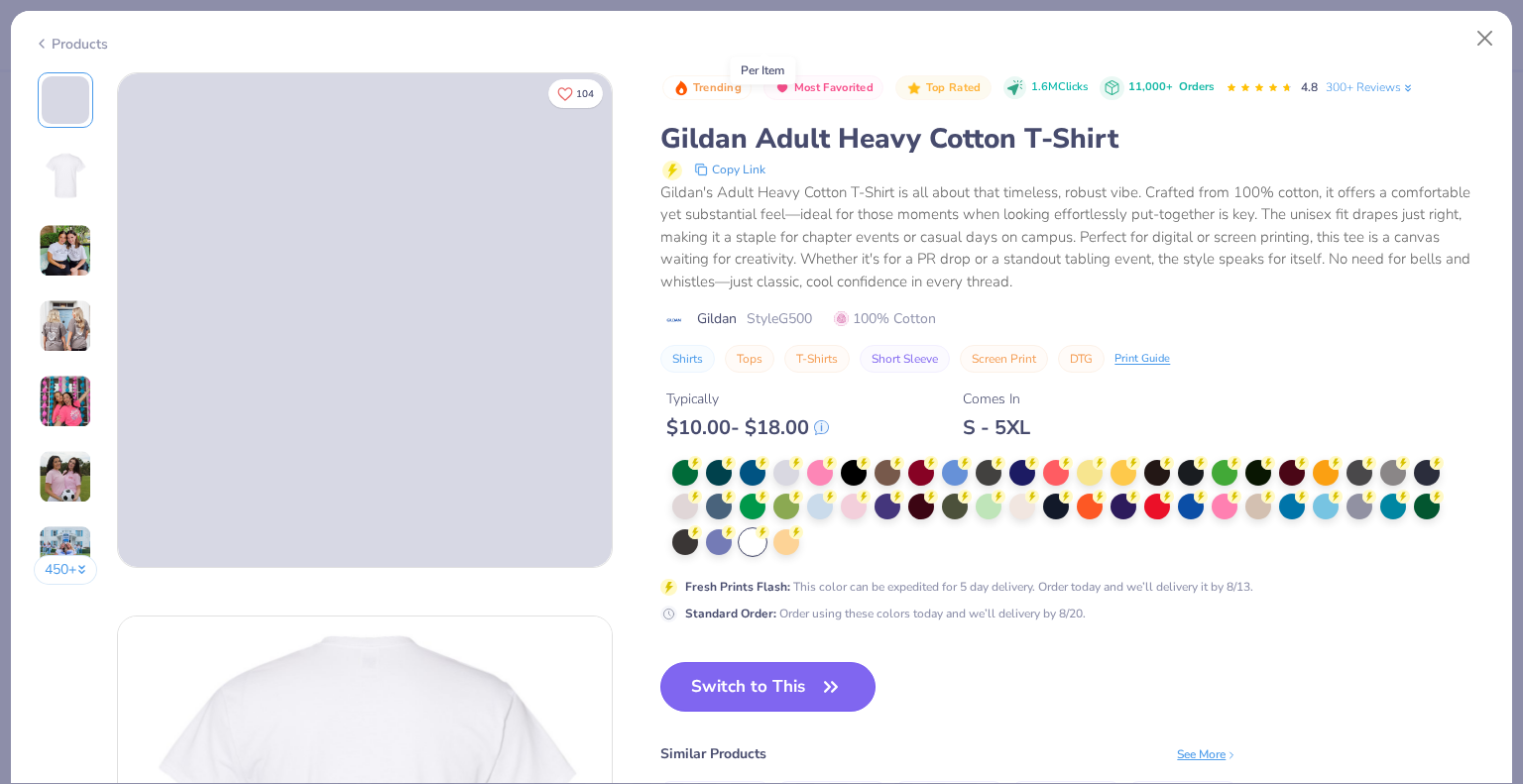 click on "Switch to This" at bounding box center (767, 687) 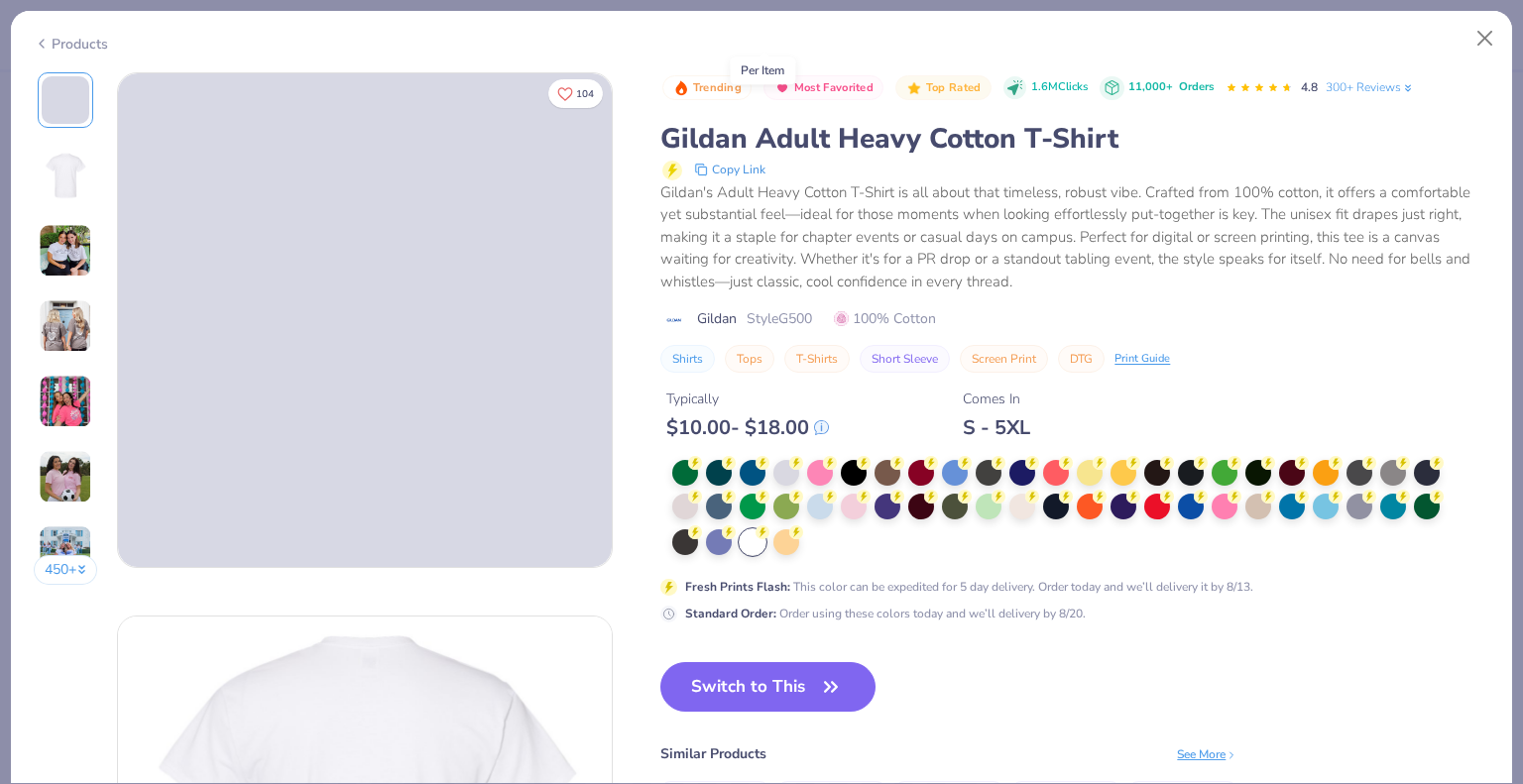 click on "Switch to This" at bounding box center [767, 687] 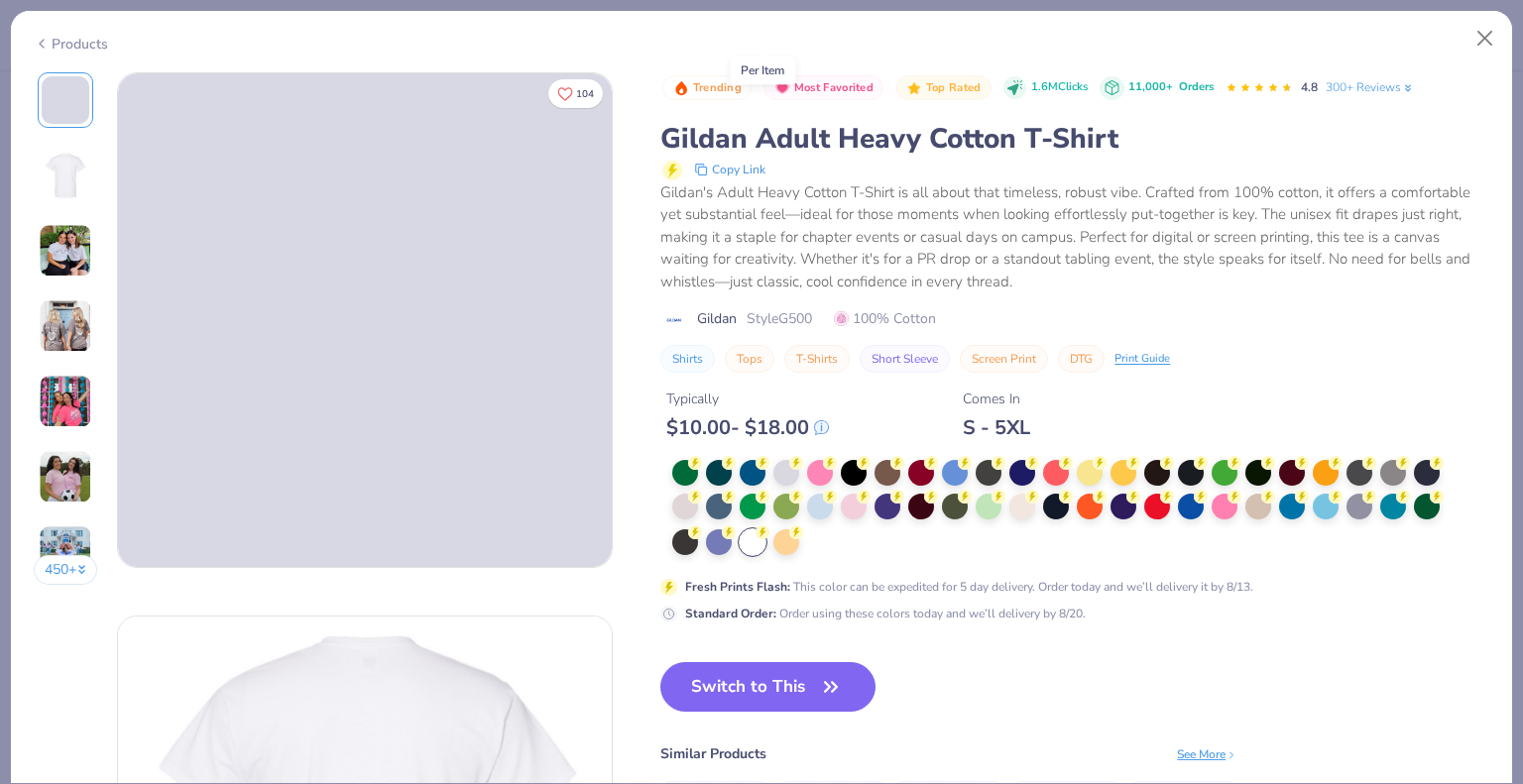 scroll, scrollTop: 99, scrollLeft: 0, axis: vertical 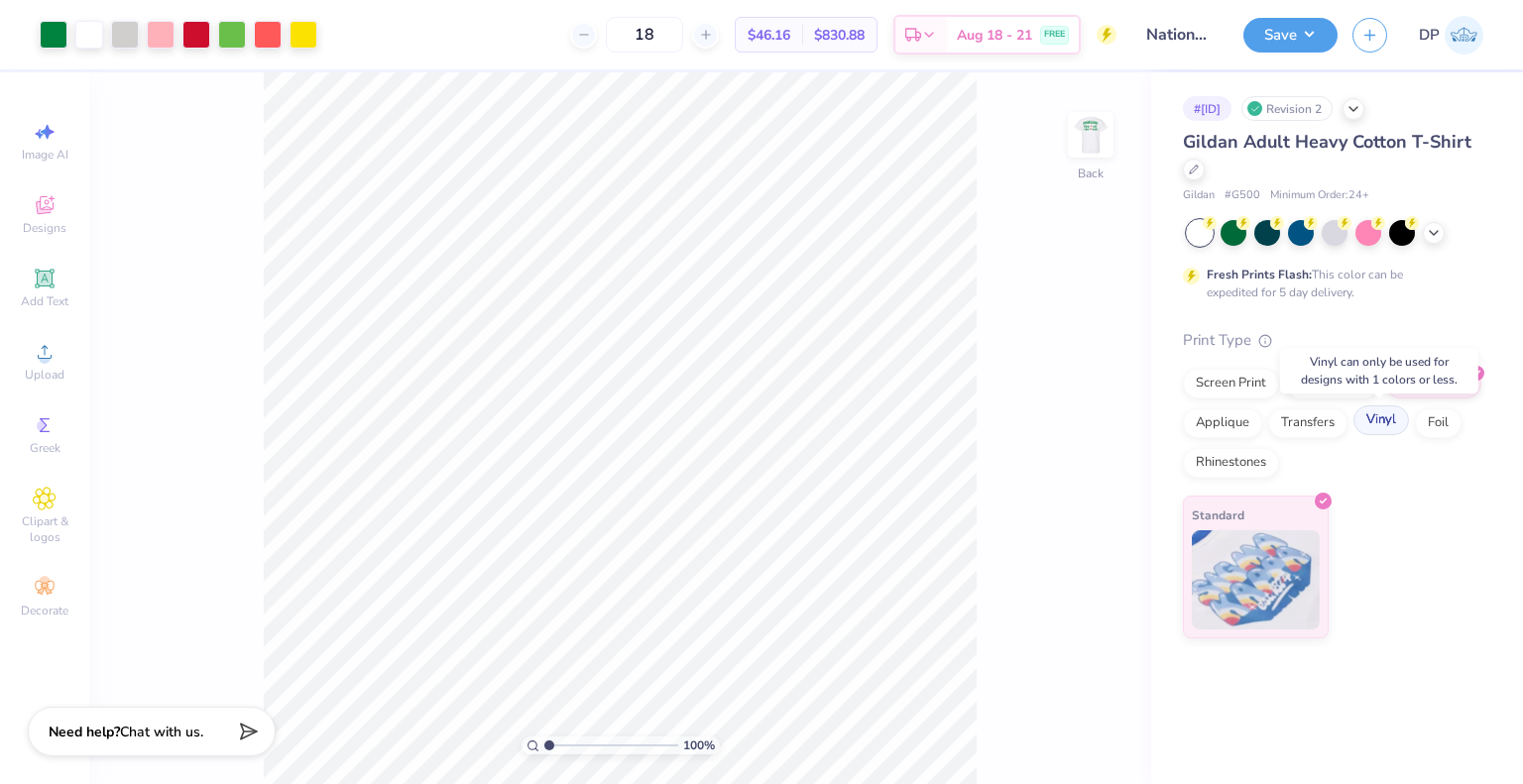 click on "Vinyl" at bounding box center [1381, 420] 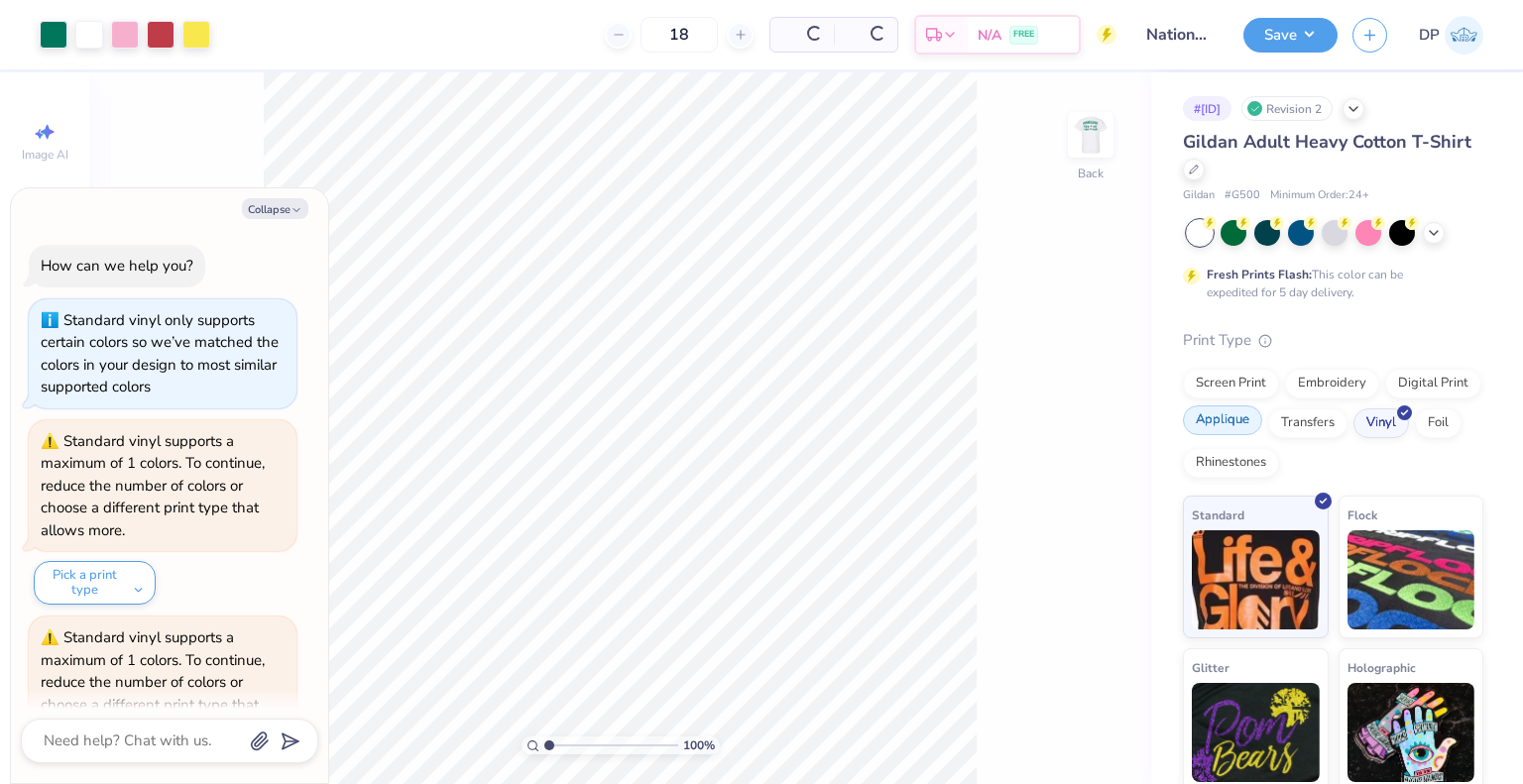 scroll, scrollTop: 107, scrollLeft: 0, axis: vertical 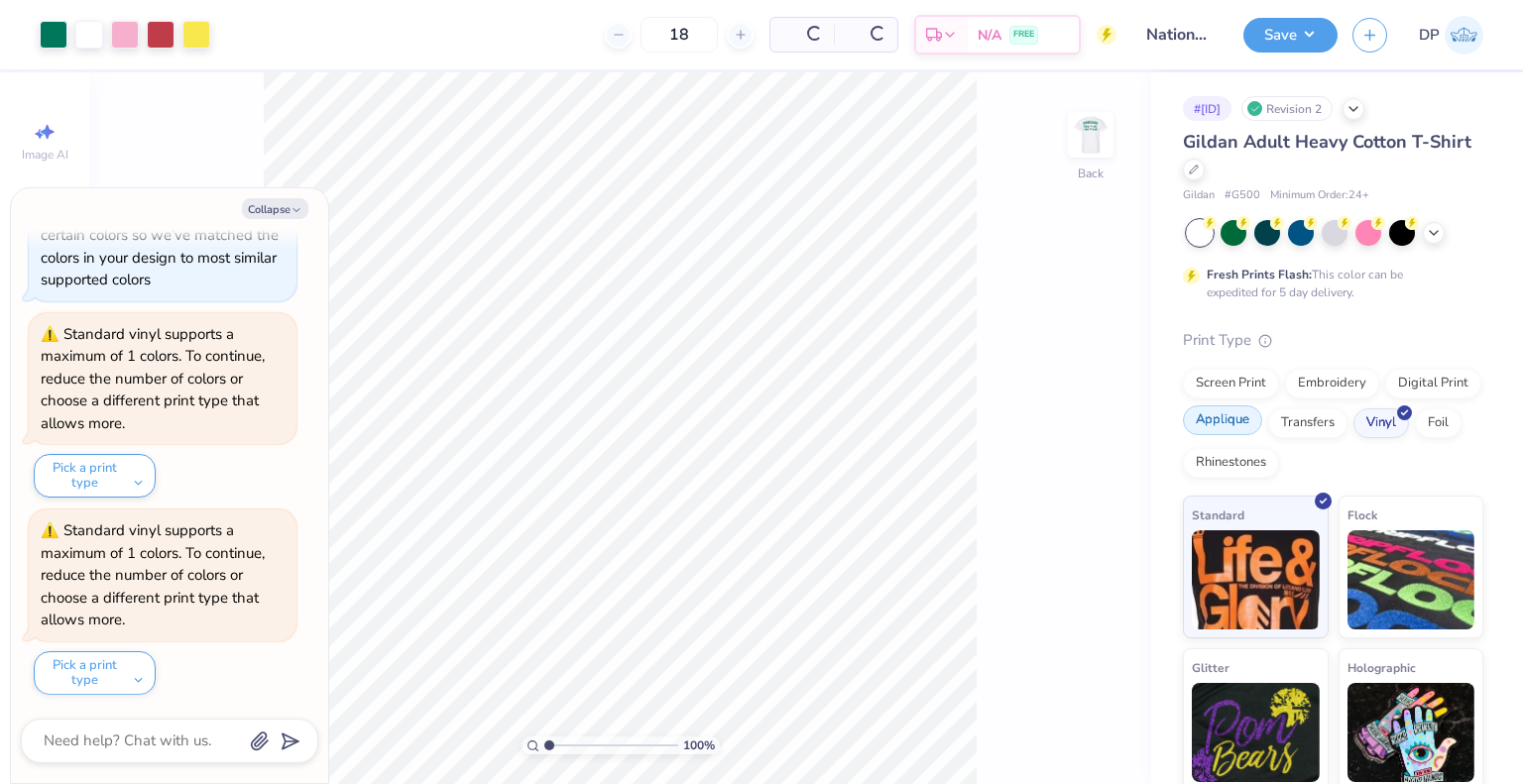 click on "Applique" at bounding box center (1223, 420) 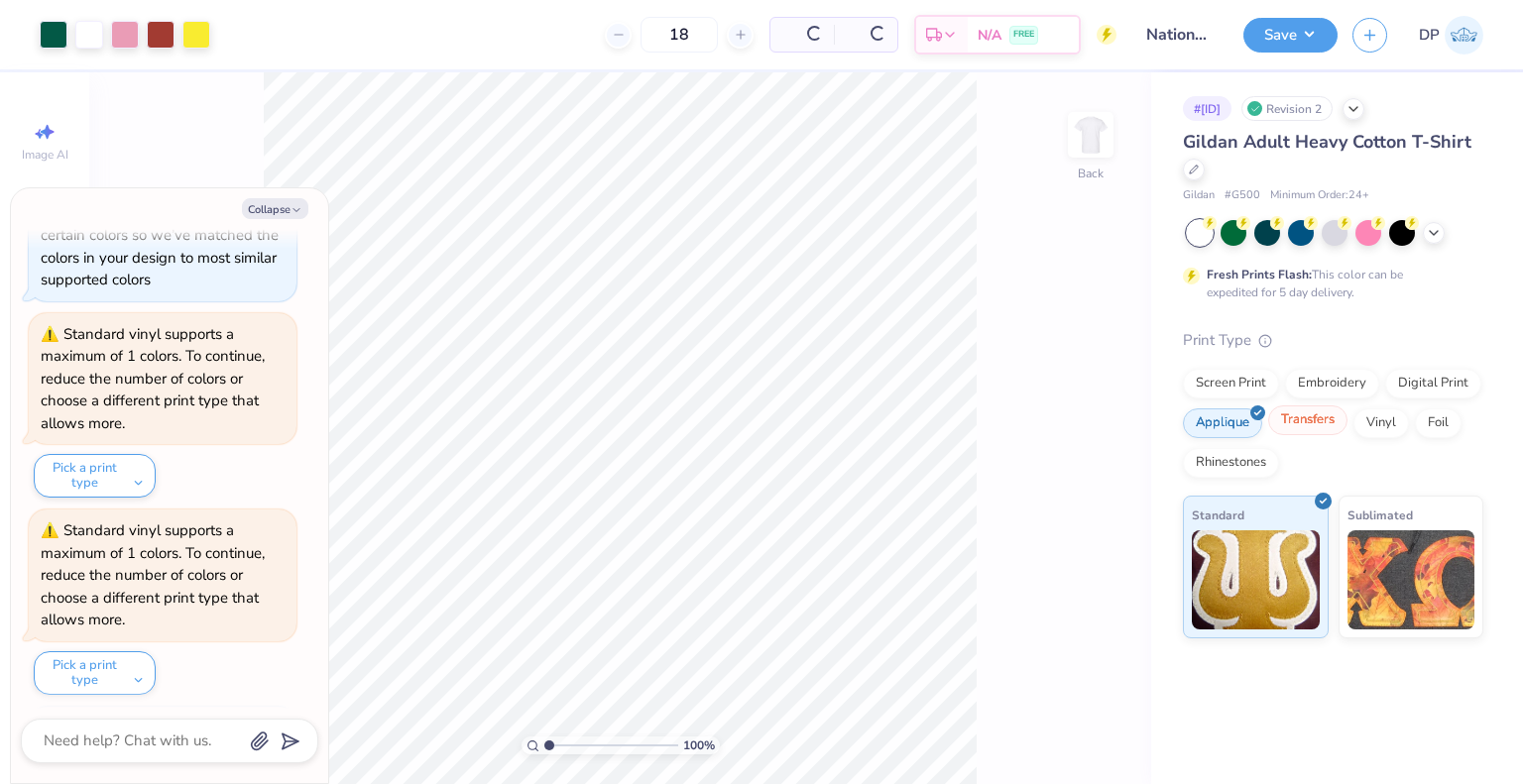 scroll, scrollTop: 227, scrollLeft: 0, axis: vertical 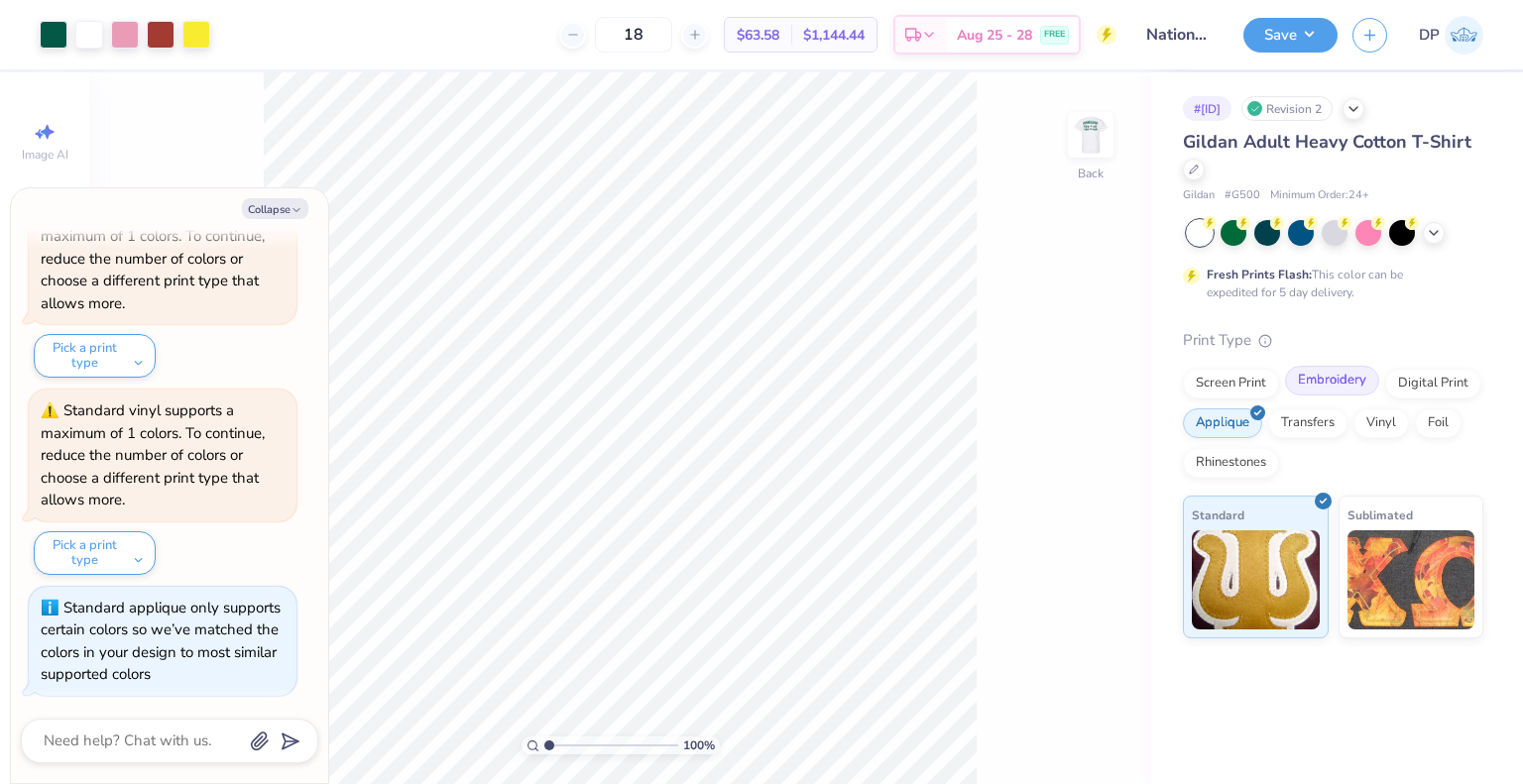 click on "Embroidery" at bounding box center (1332, 381) 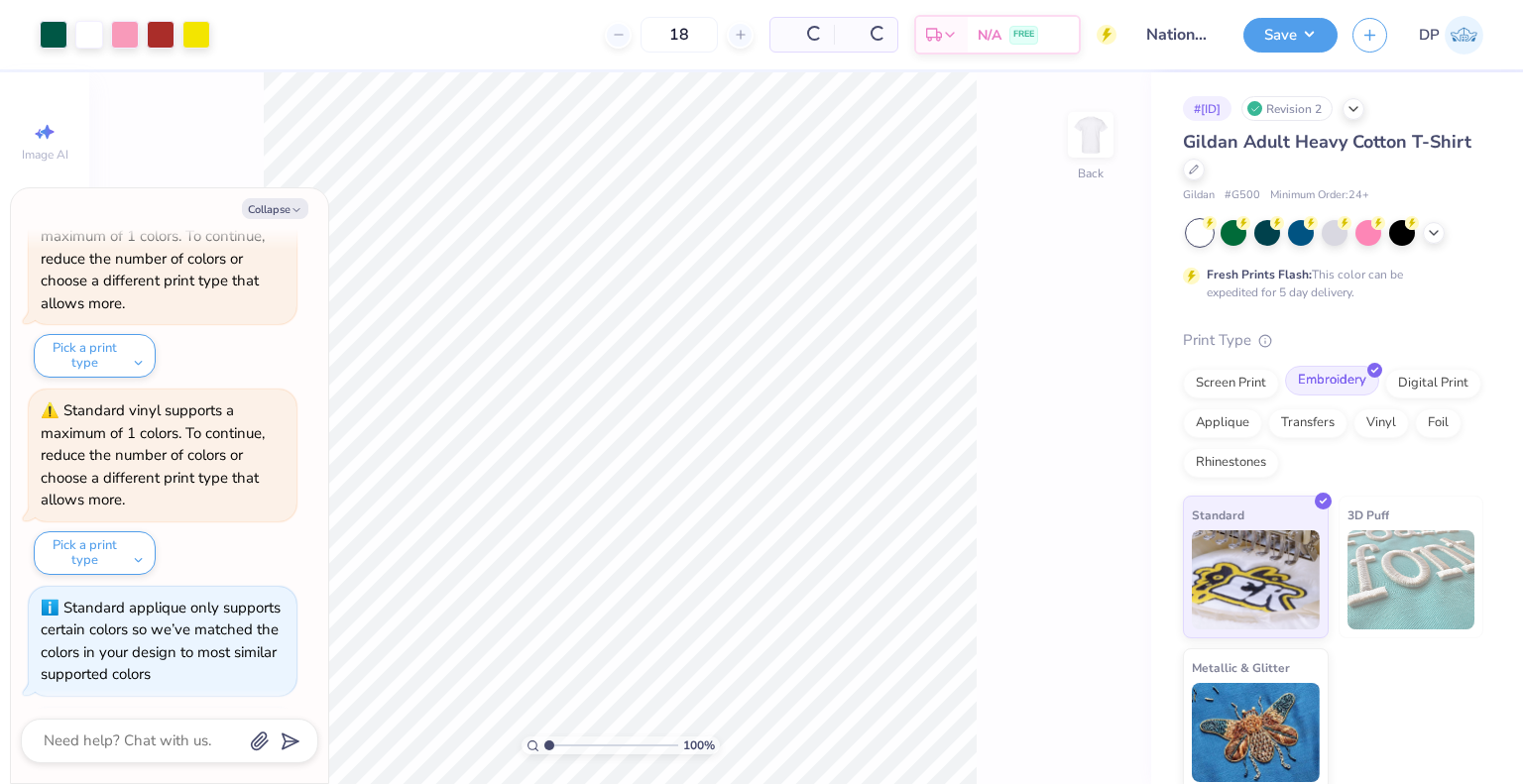 scroll, scrollTop: 349, scrollLeft: 0, axis: vertical 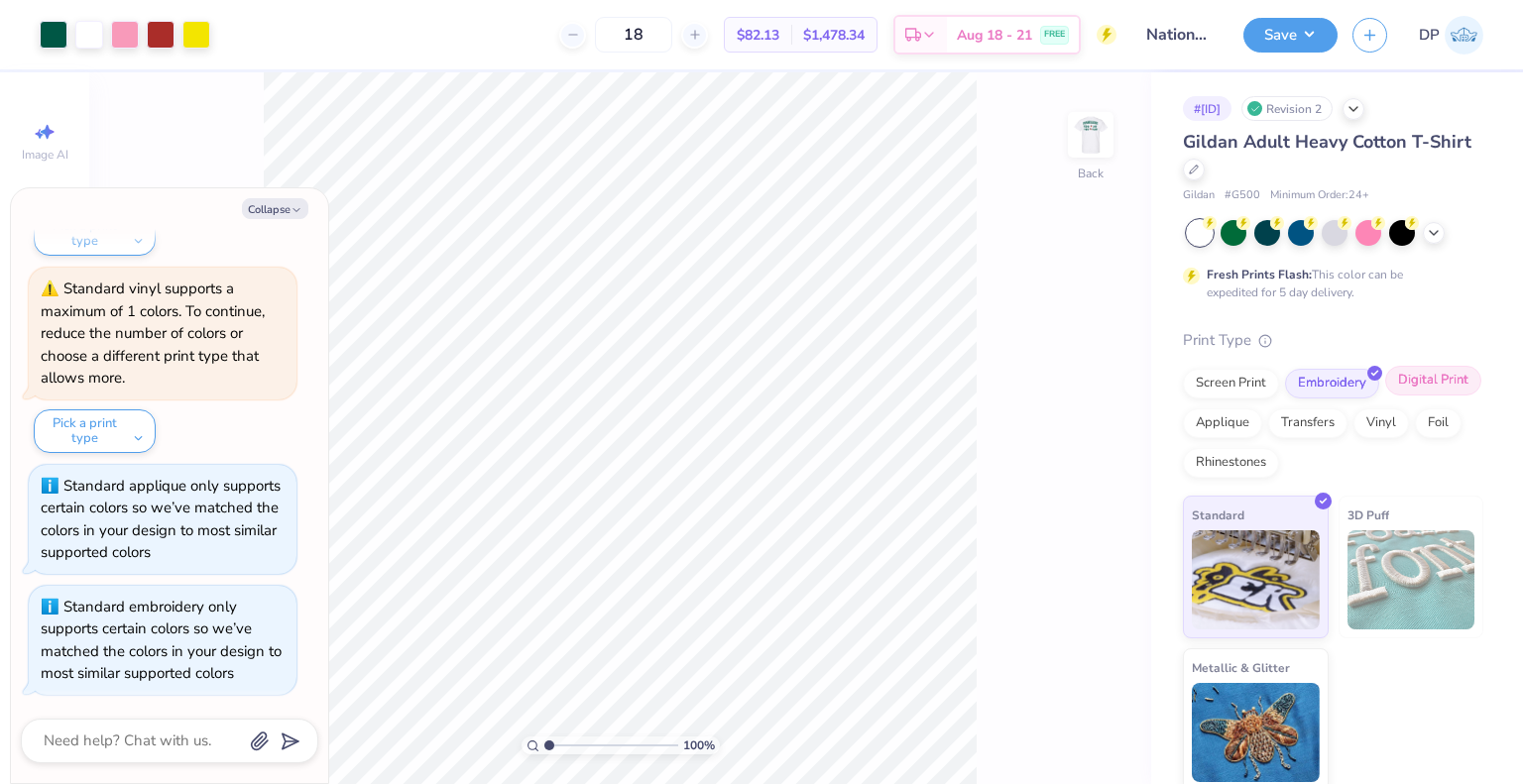 click on "Digital Print" at bounding box center [1433, 381] 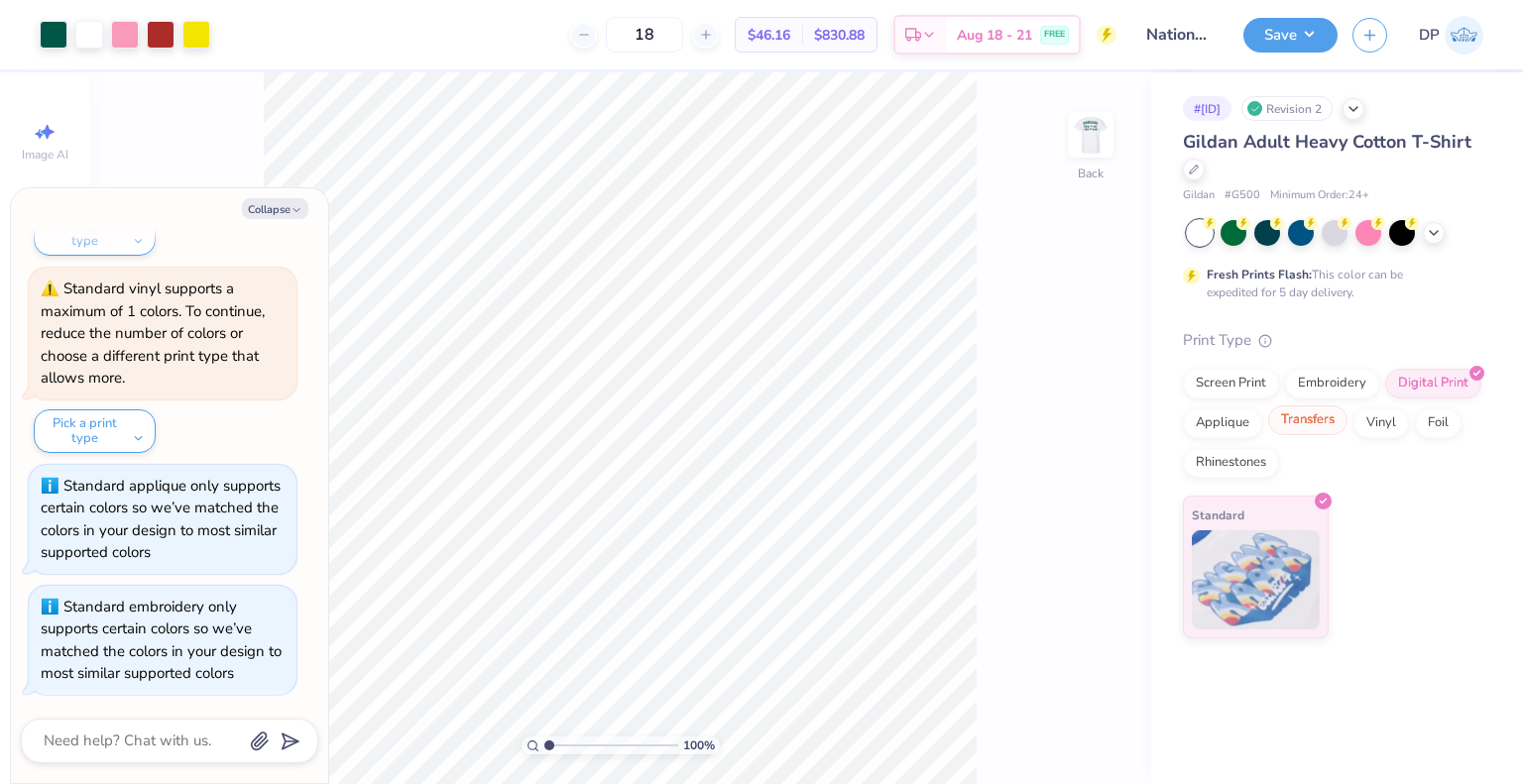 click on "Transfers" at bounding box center (1308, 420) 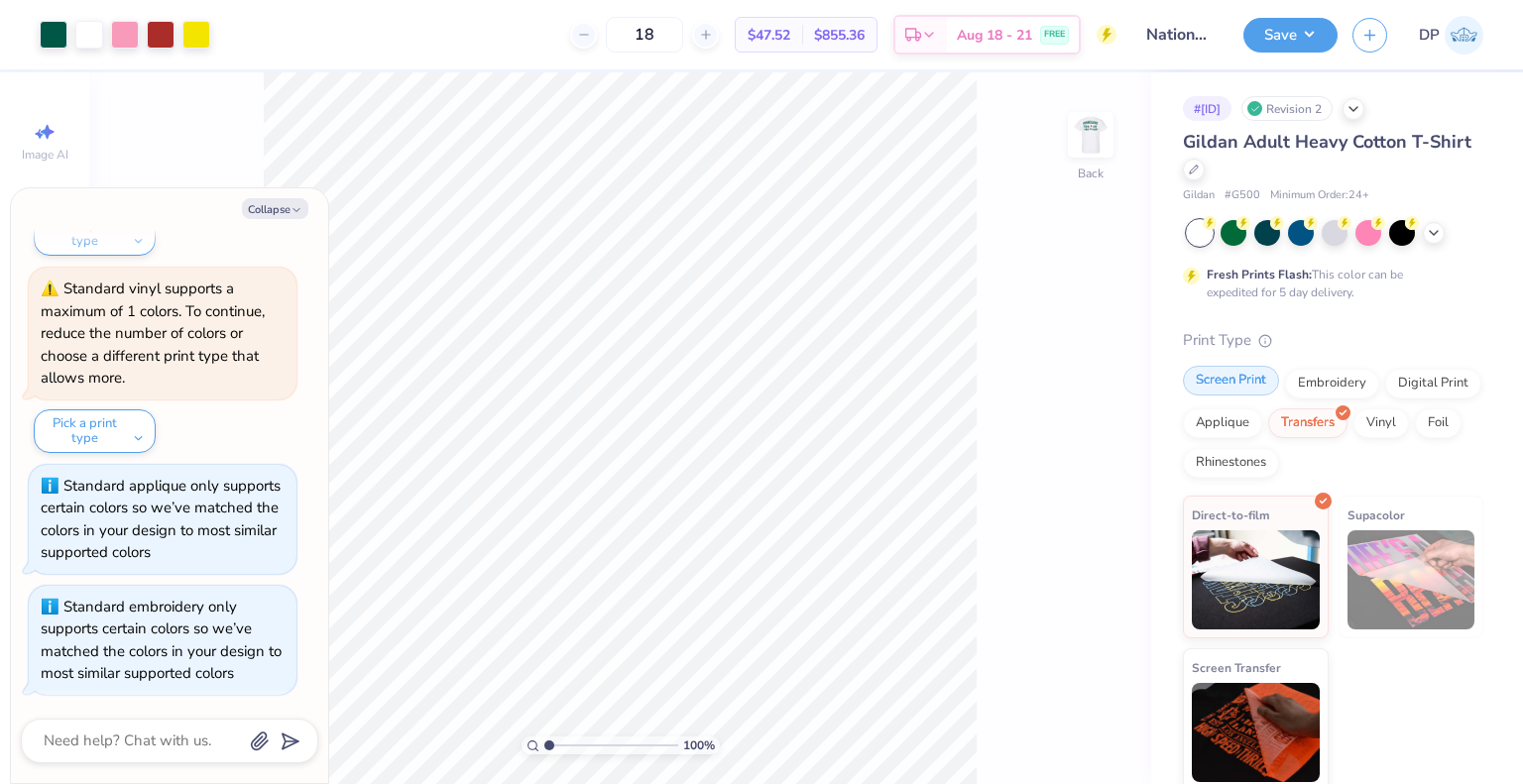 click on "Screen Print" at bounding box center [1230, 381] 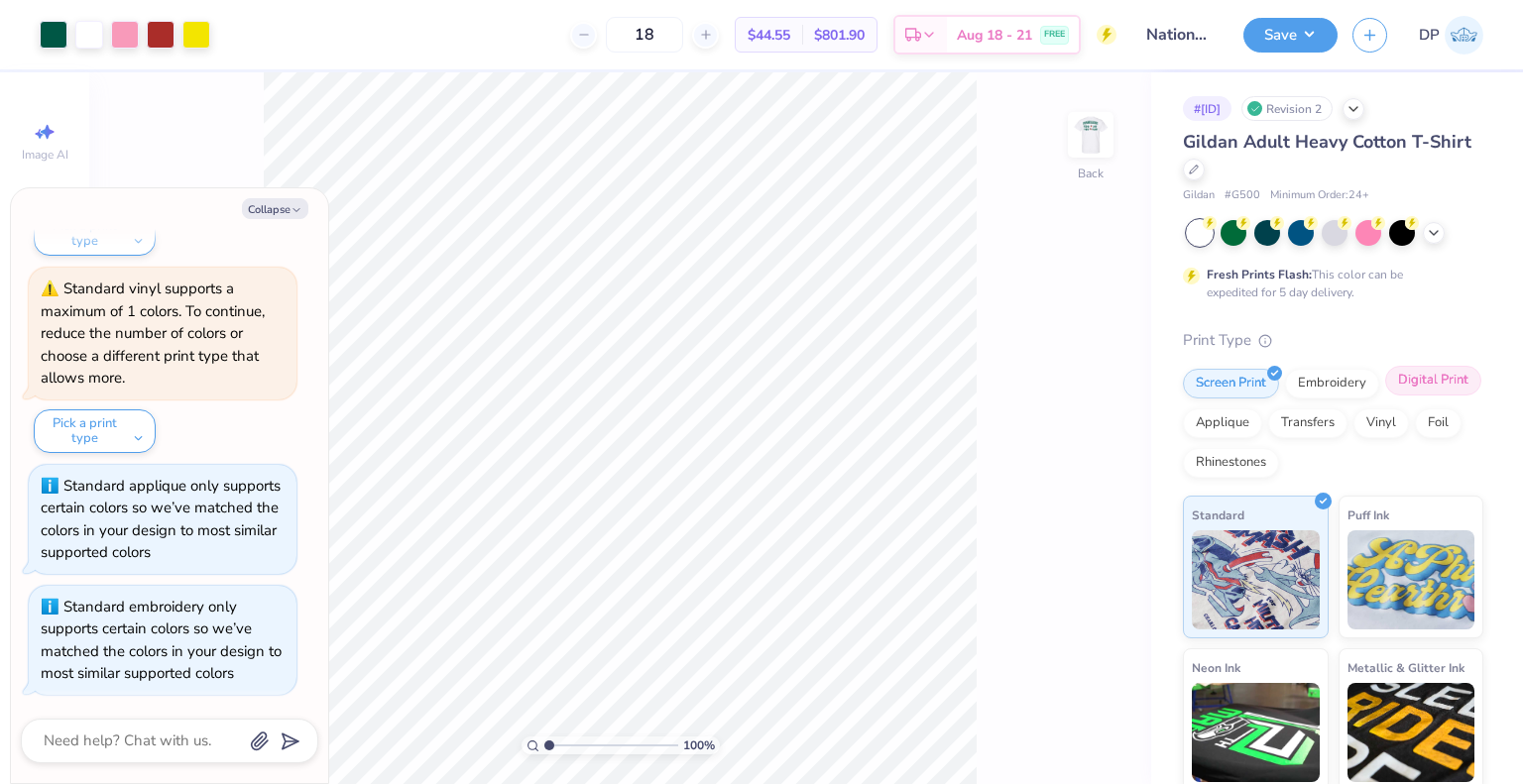 click on "Digital Print" at bounding box center [1433, 381] 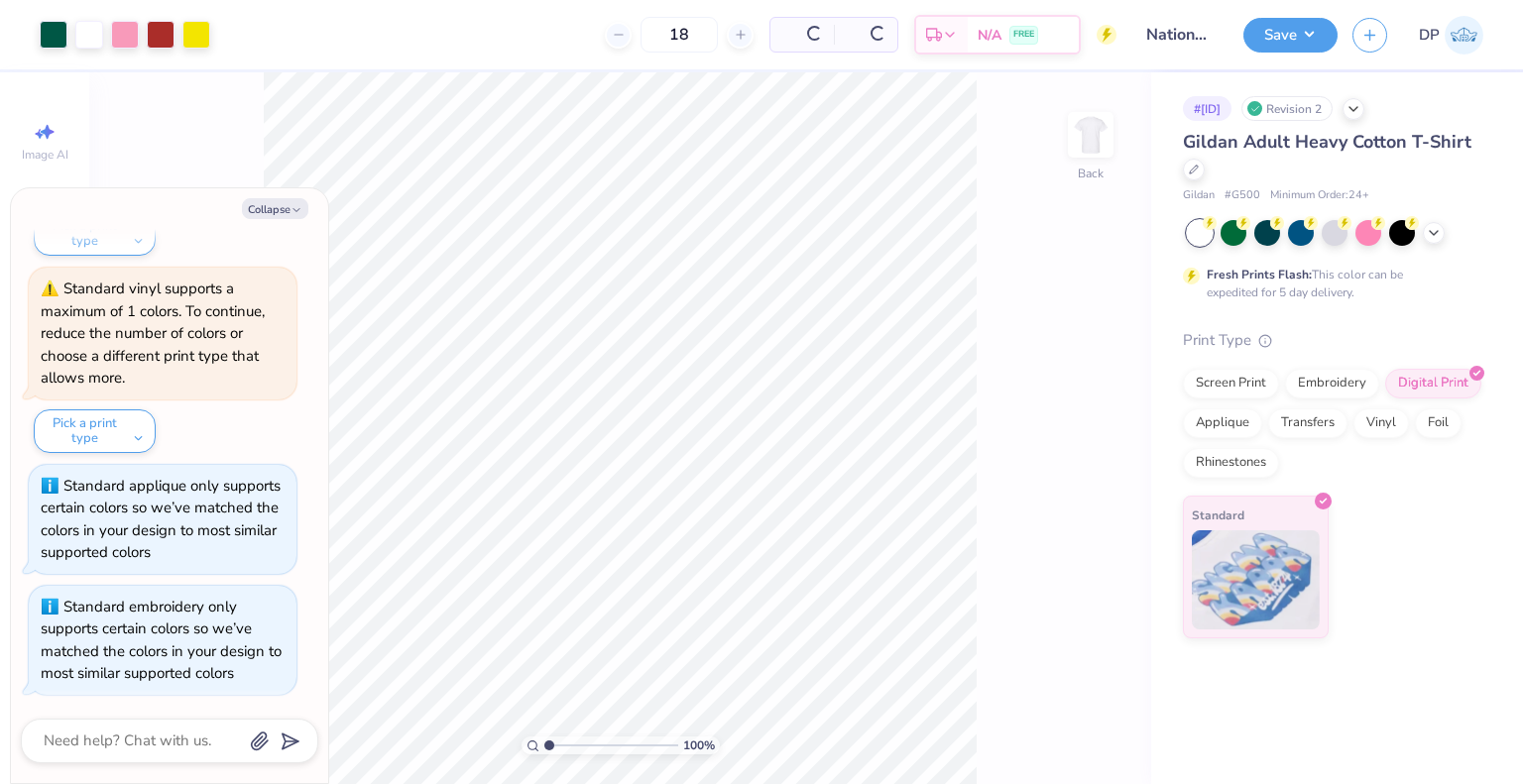 type on "x" 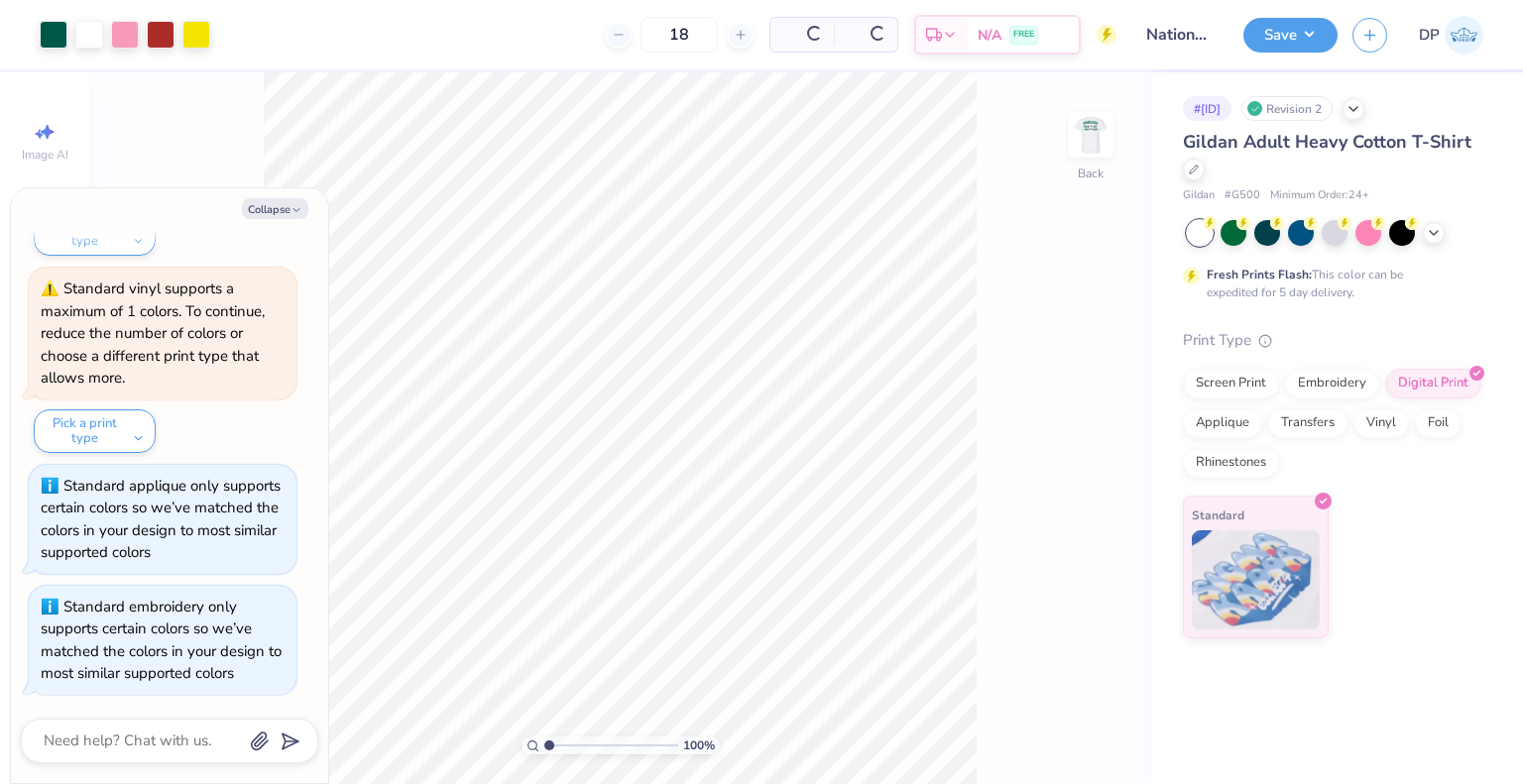 click on "Print Type" at bounding box center (1333, 340) 